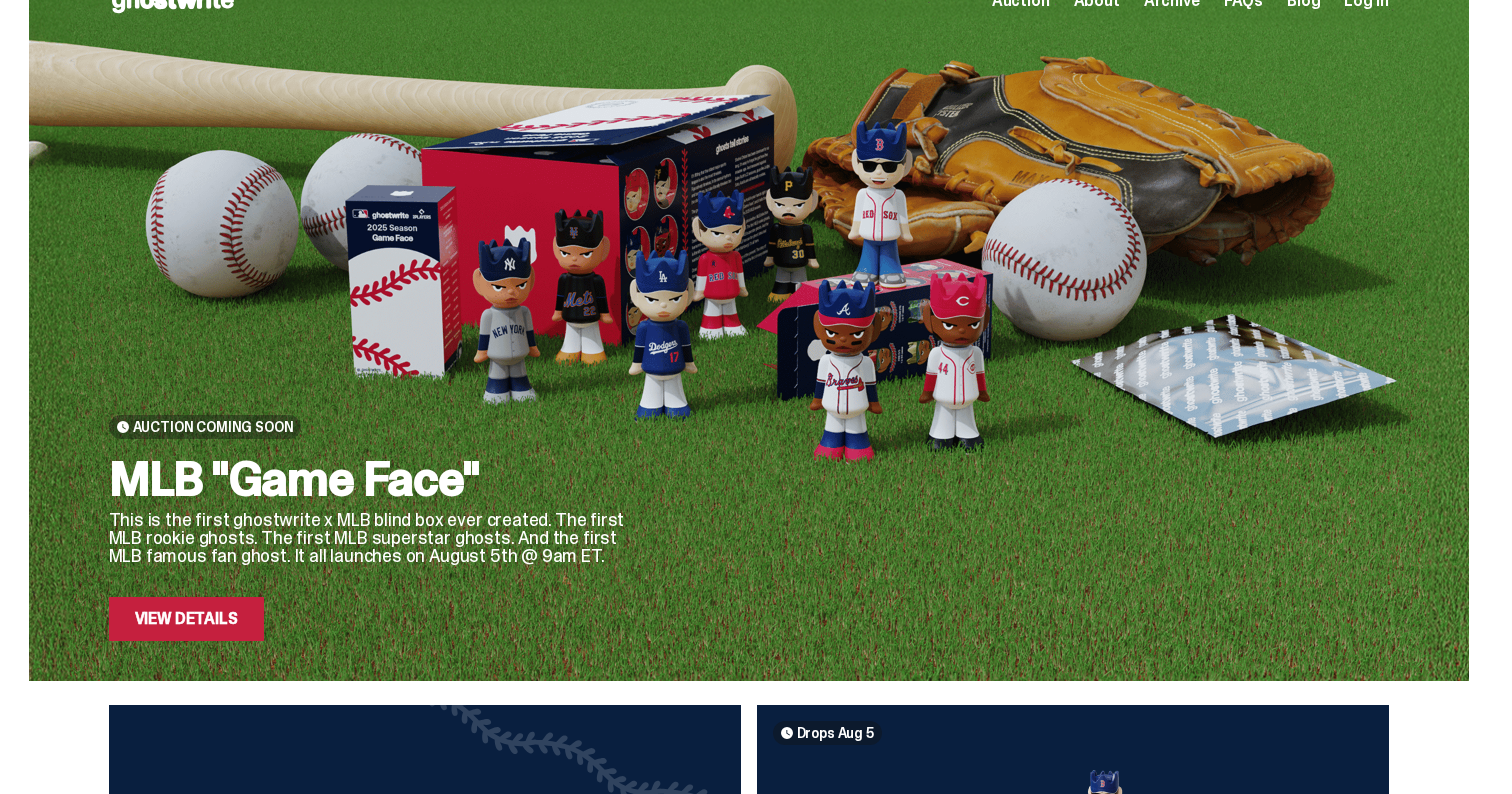 scroll, scrollTop: 48, scrollLeft: 0, axis: vertical 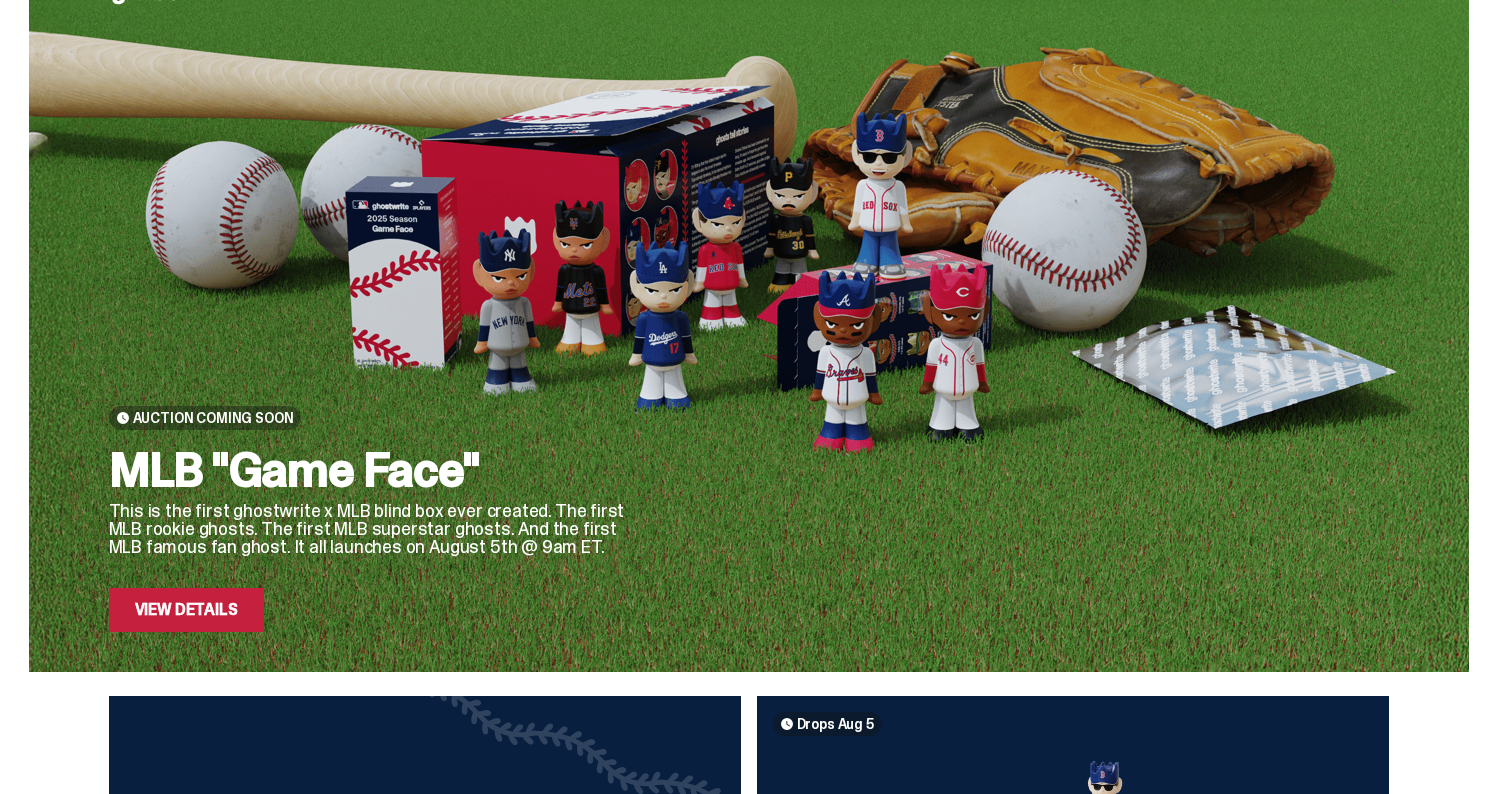 click on "View Details" at bounding box center (186, 610) 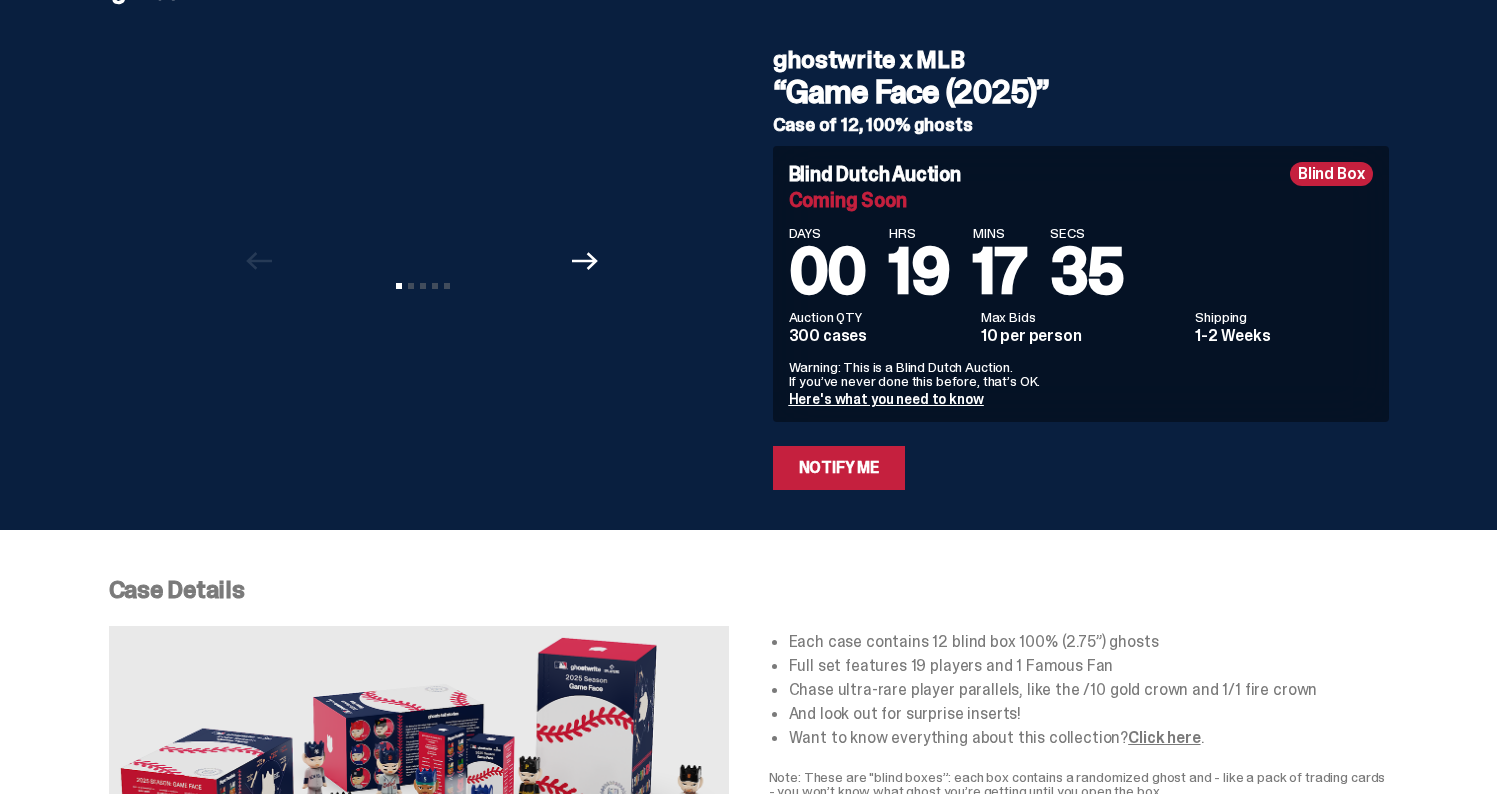 scroll, scrollTop: 0, scrollLeft: 0, axis: both 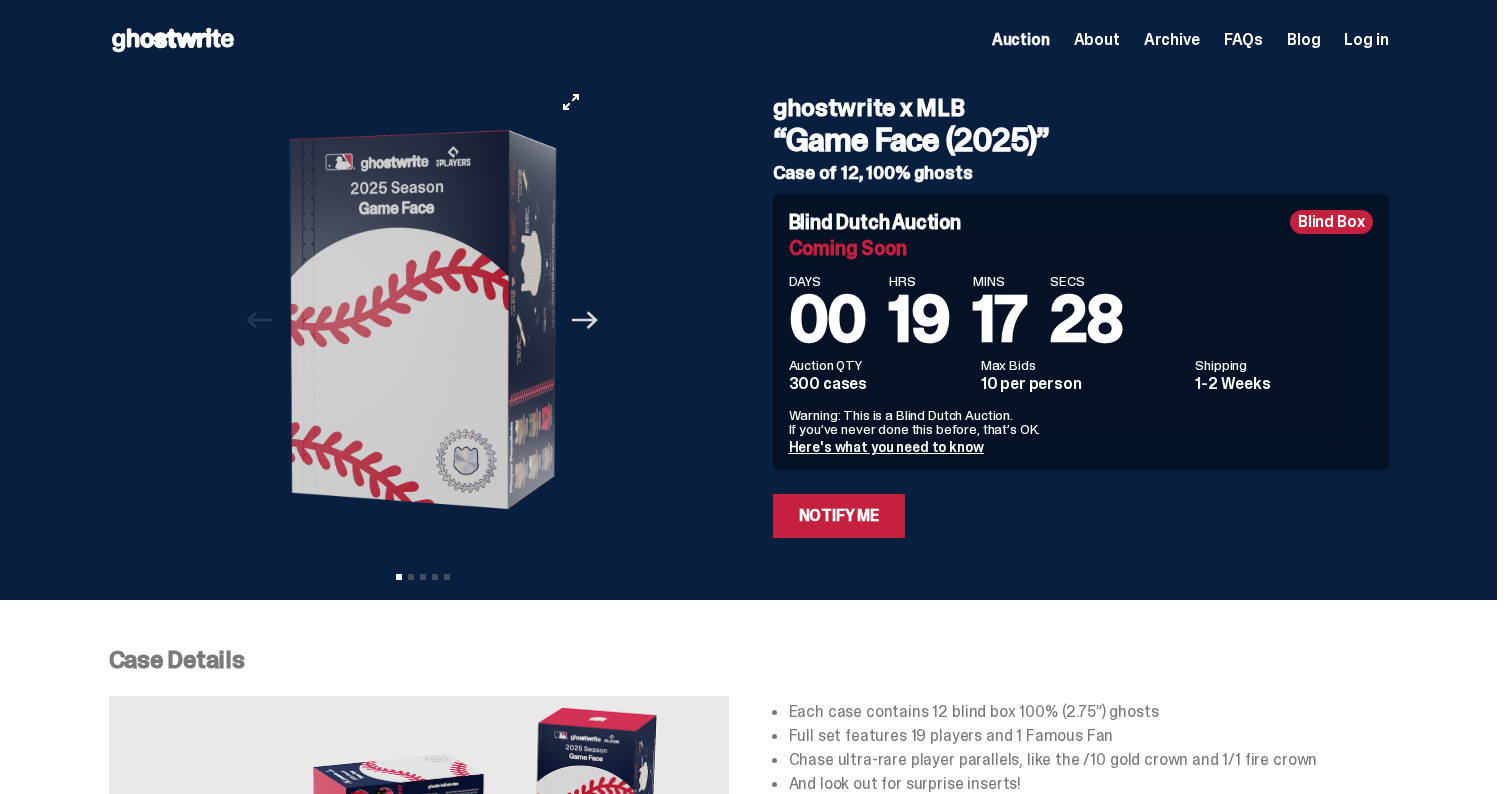 click on "Next" 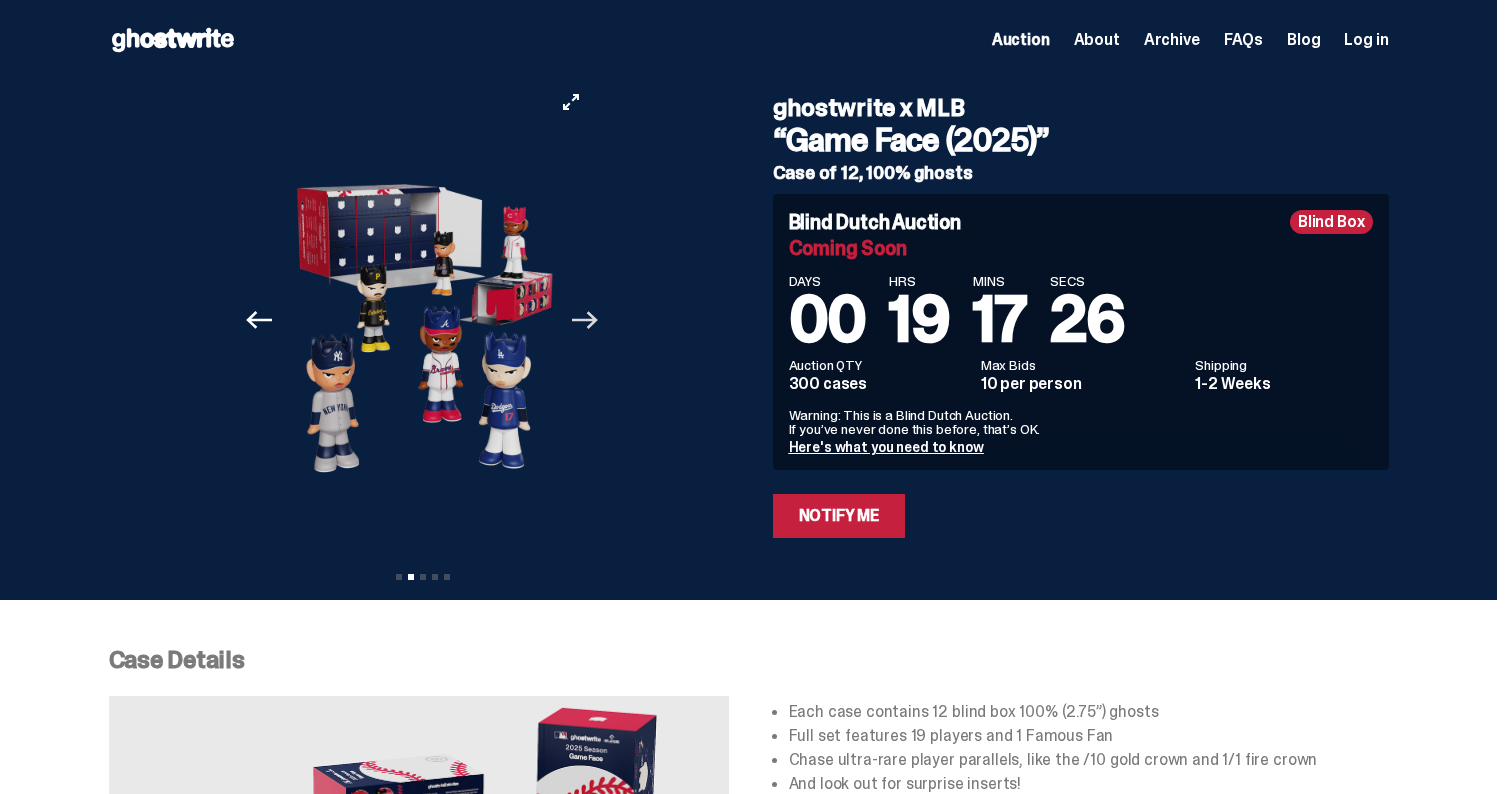 click on "Next" 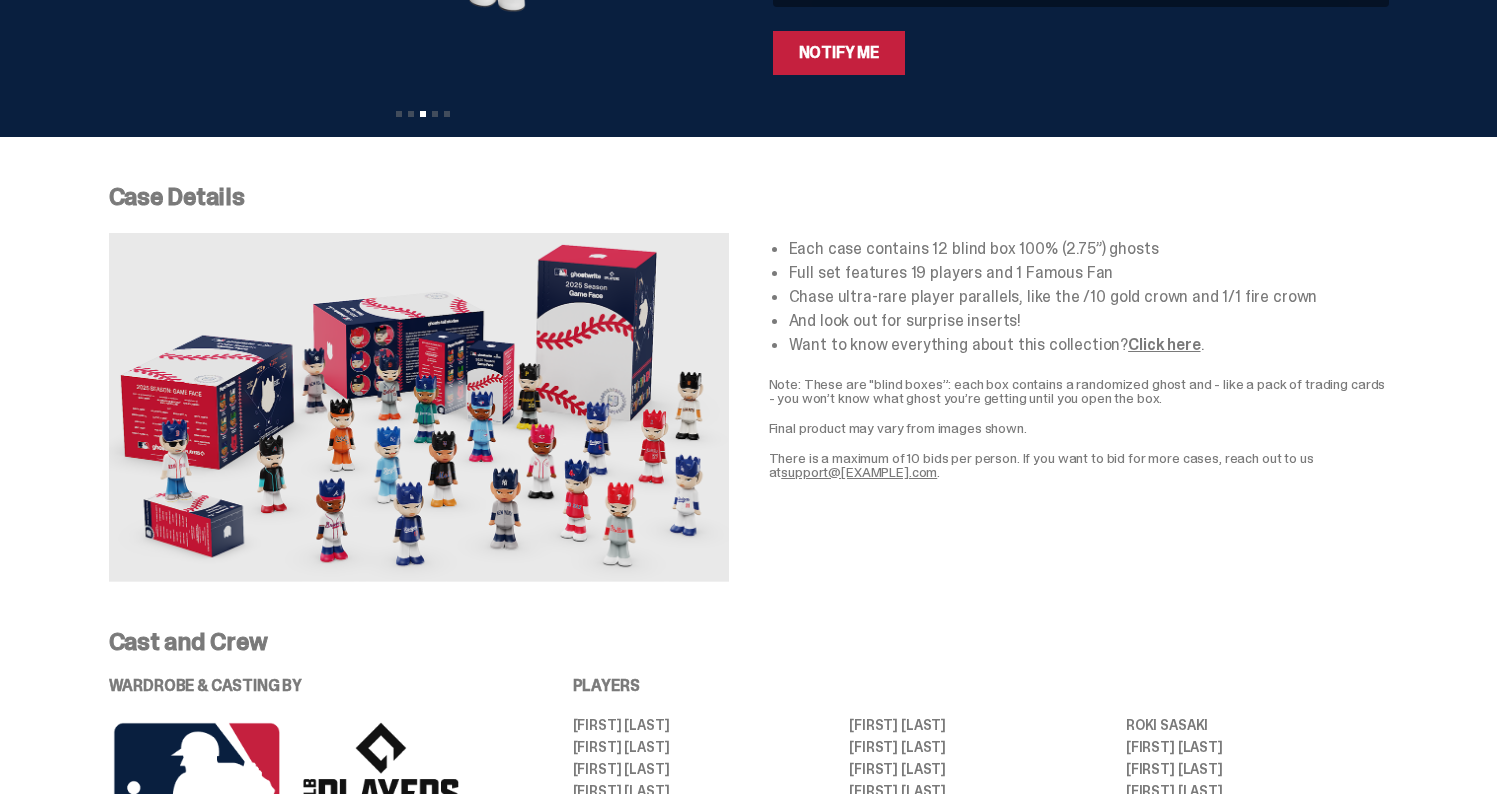 scroll, scrollTop: 462, scrollLeft: 0, axis: vertical 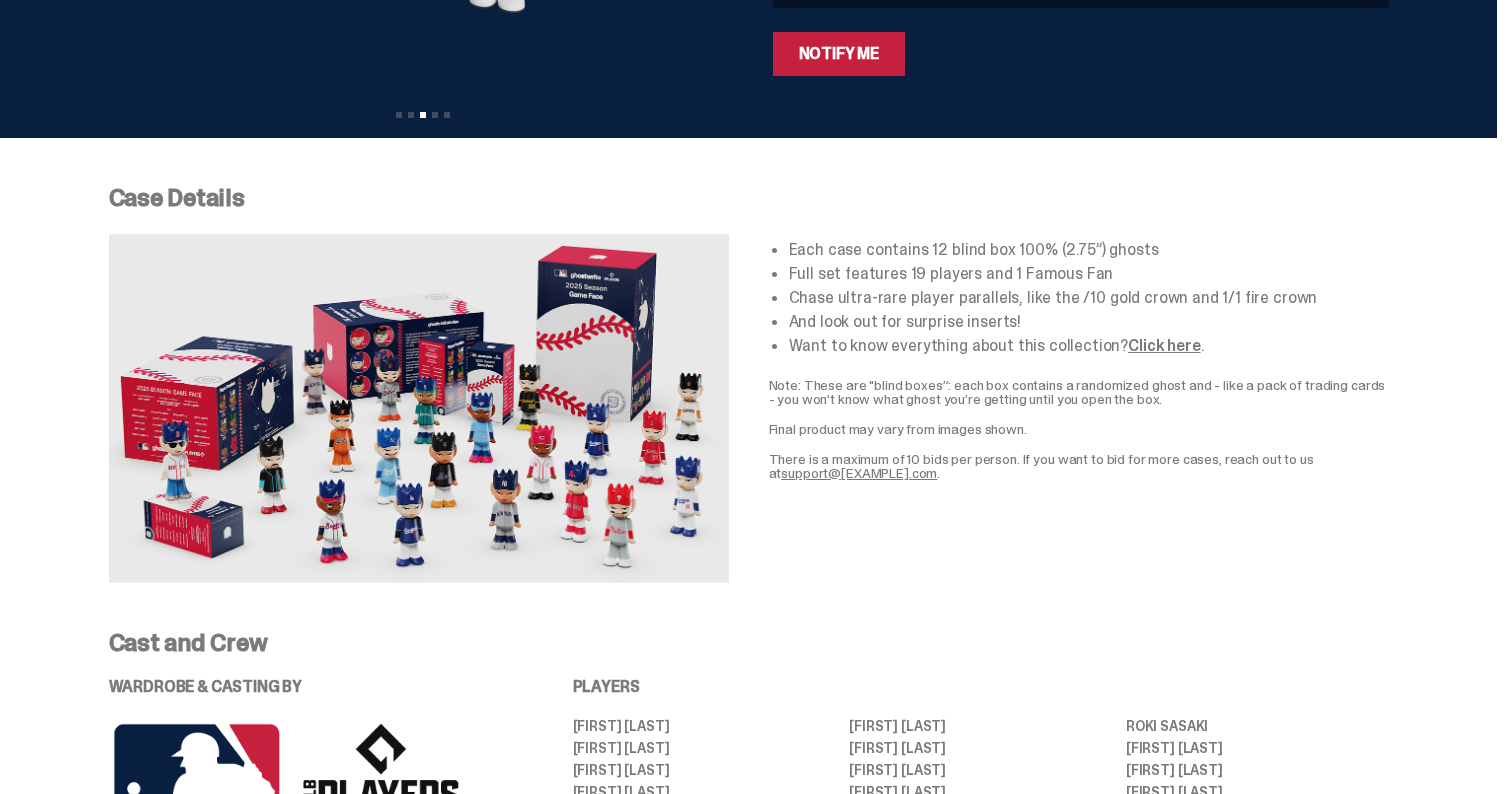 click at bounding box center (419, 408) 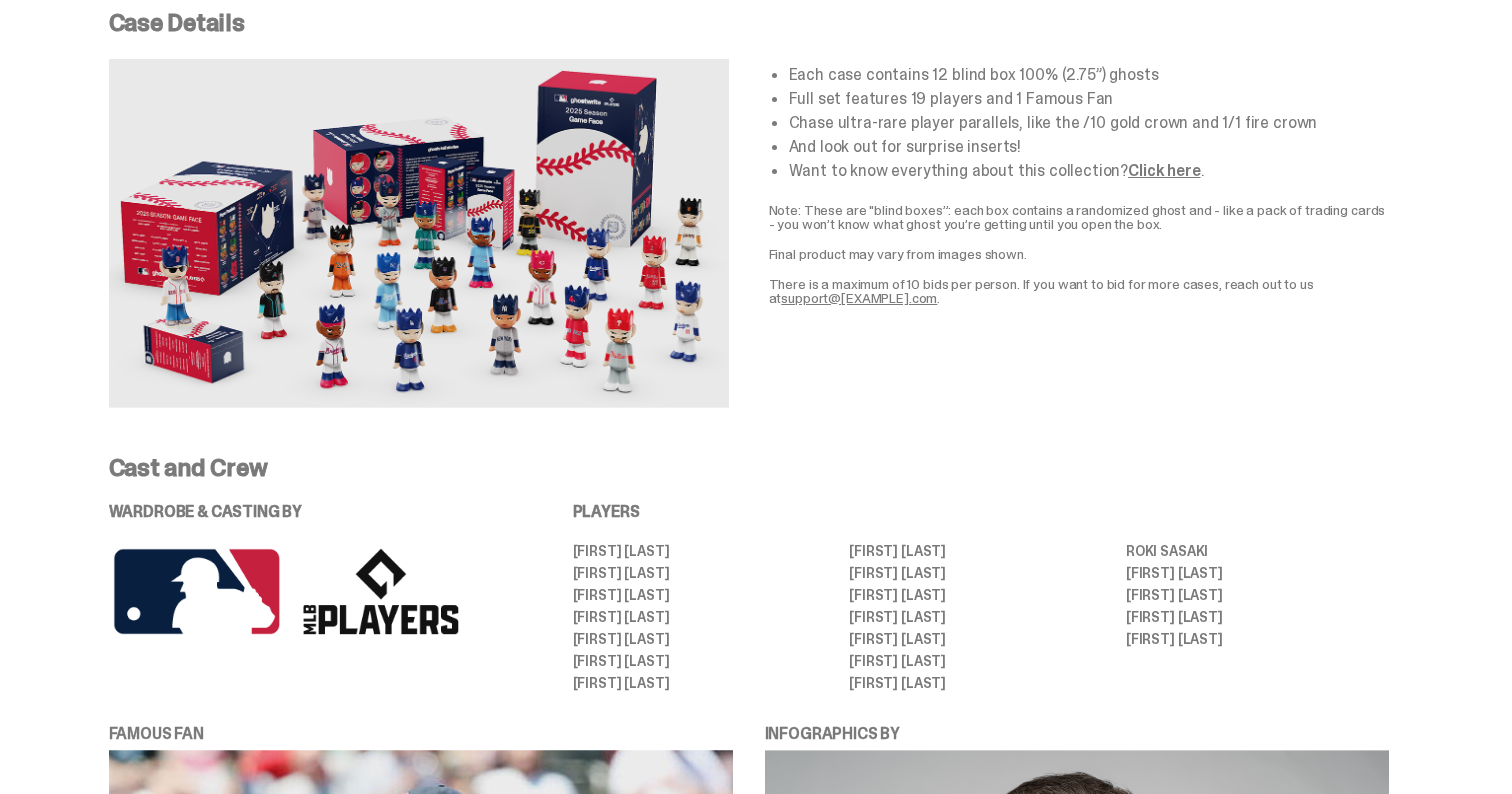 scroll, scrollTop: 660, scrollLeft: 0, axis: vertical 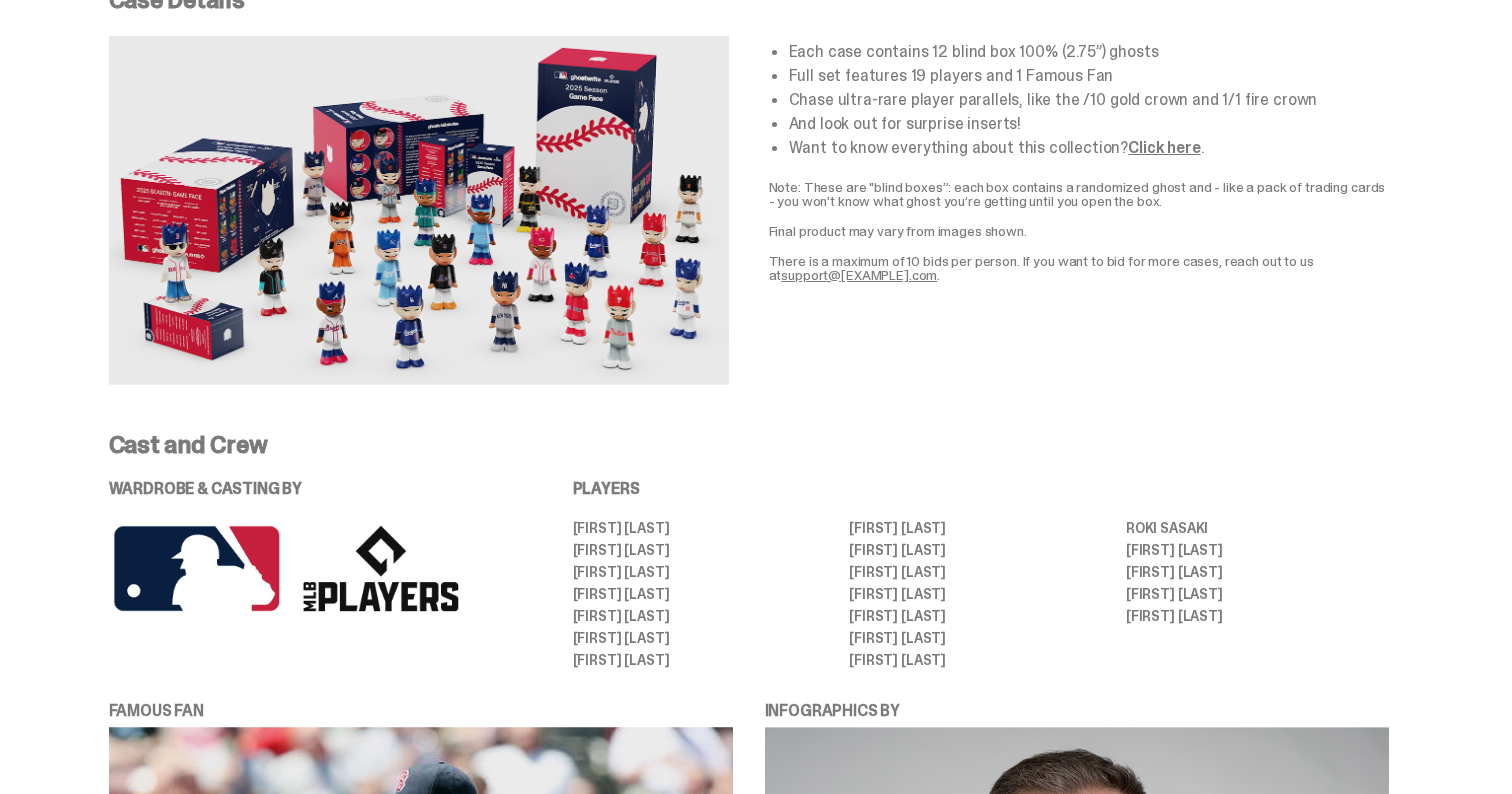 click on "[FIRST] [LAST]" at bounding box center [704, 550] 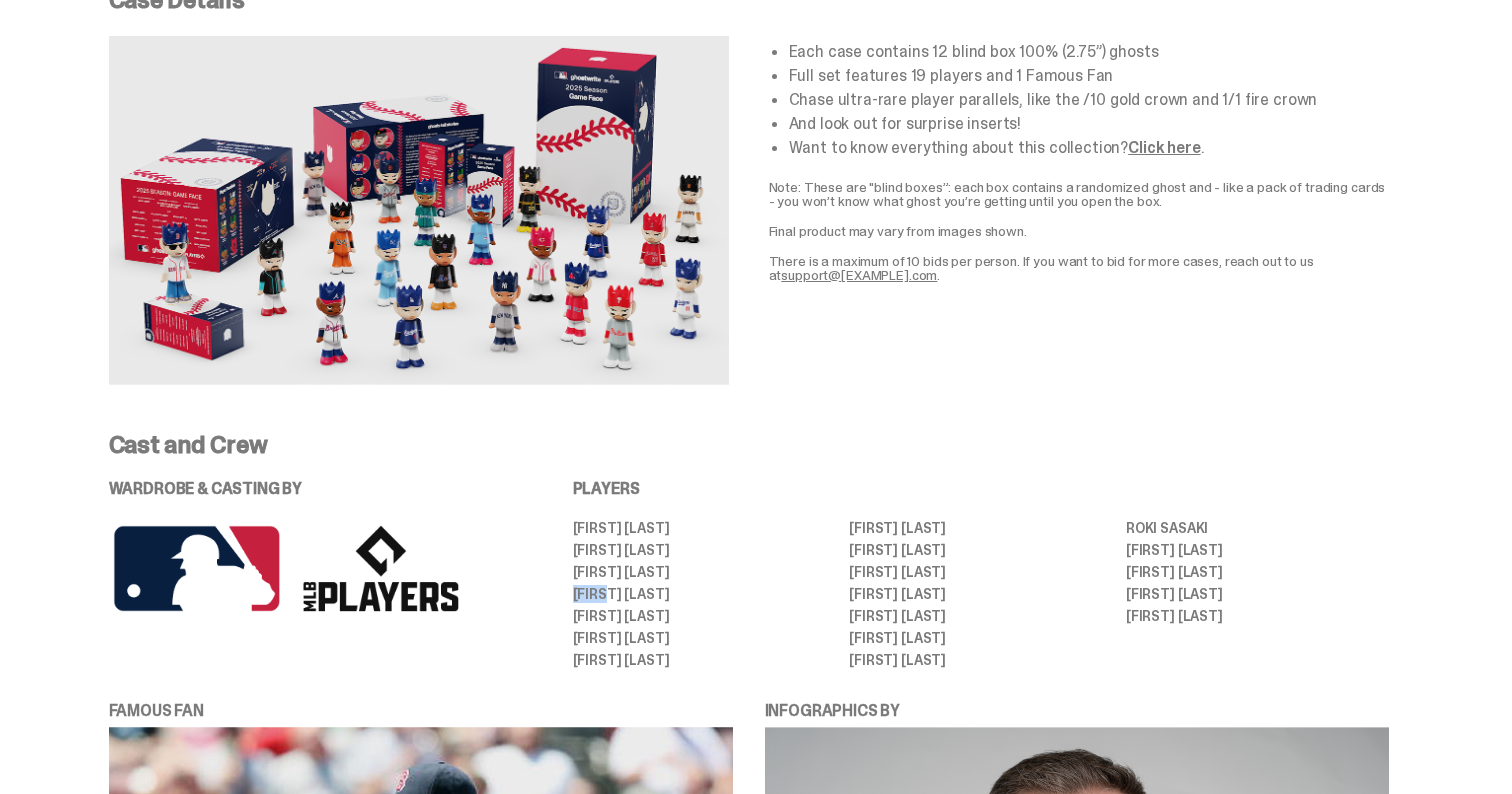 click on "[FIRST] [LAST]" at bounding box center [704, 616] 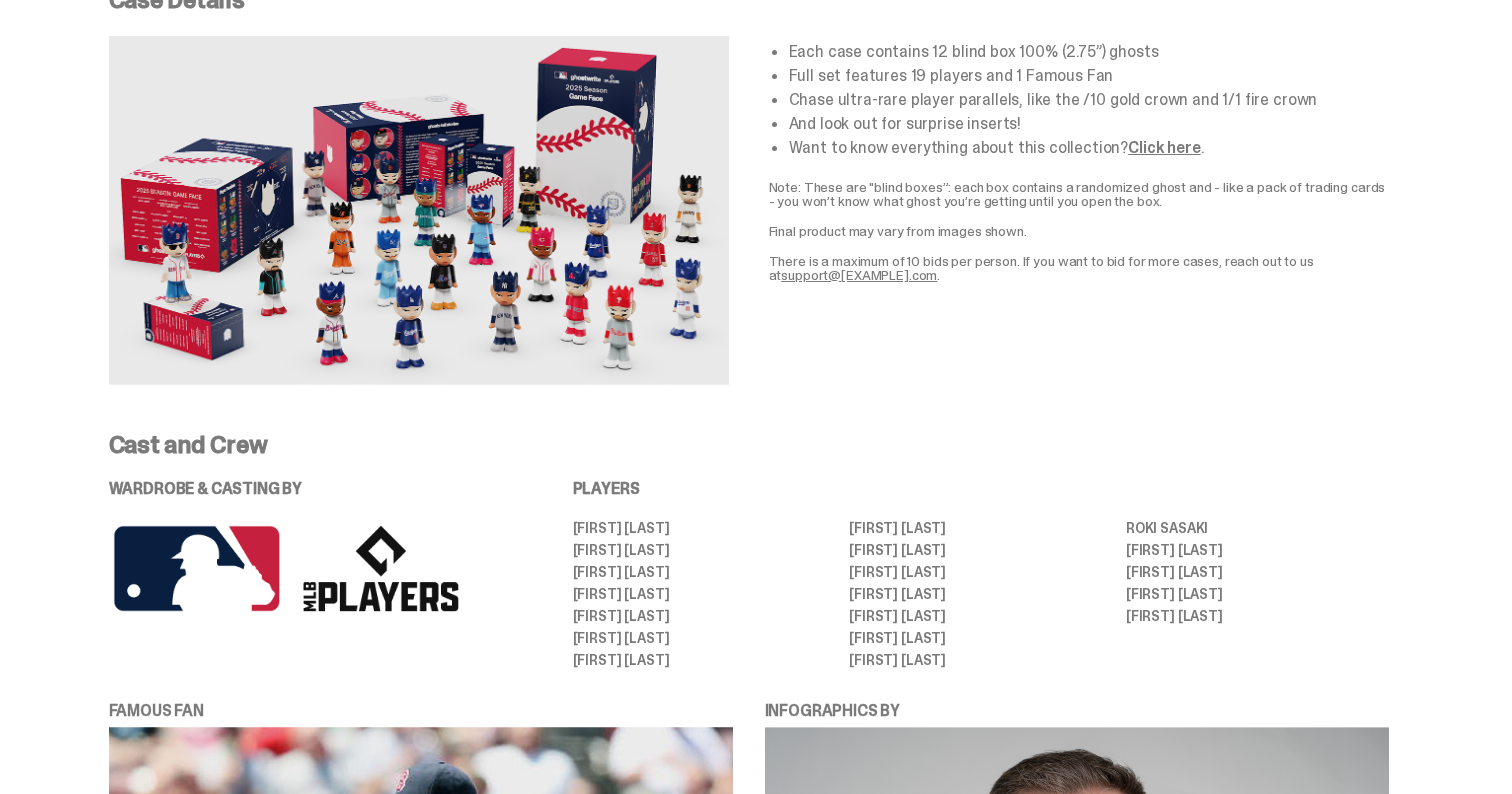 click on "[FIRST] [LAST]
[FIRST] [LAST]
[FIRST] [LAST]
[FIRST] [LAST]
[FIRST] [LAST]
[FIRST] [LAST]
[FIRST] [LAST]
[FIRST] [LAST]
[FIRST] [LAST]
[FIRST] [LAST]
[FIRST] [LAST]
[FIRST] [LAST]
[FIRST] [LAST]
[FIRST] [LAST]
[FIRST] [LAST]
[FIRST] [LAST]
[FIRST] [LAST]
[FIRST] [LAST]
[FIRST] [LAST]" at bounding box center (981, 594) 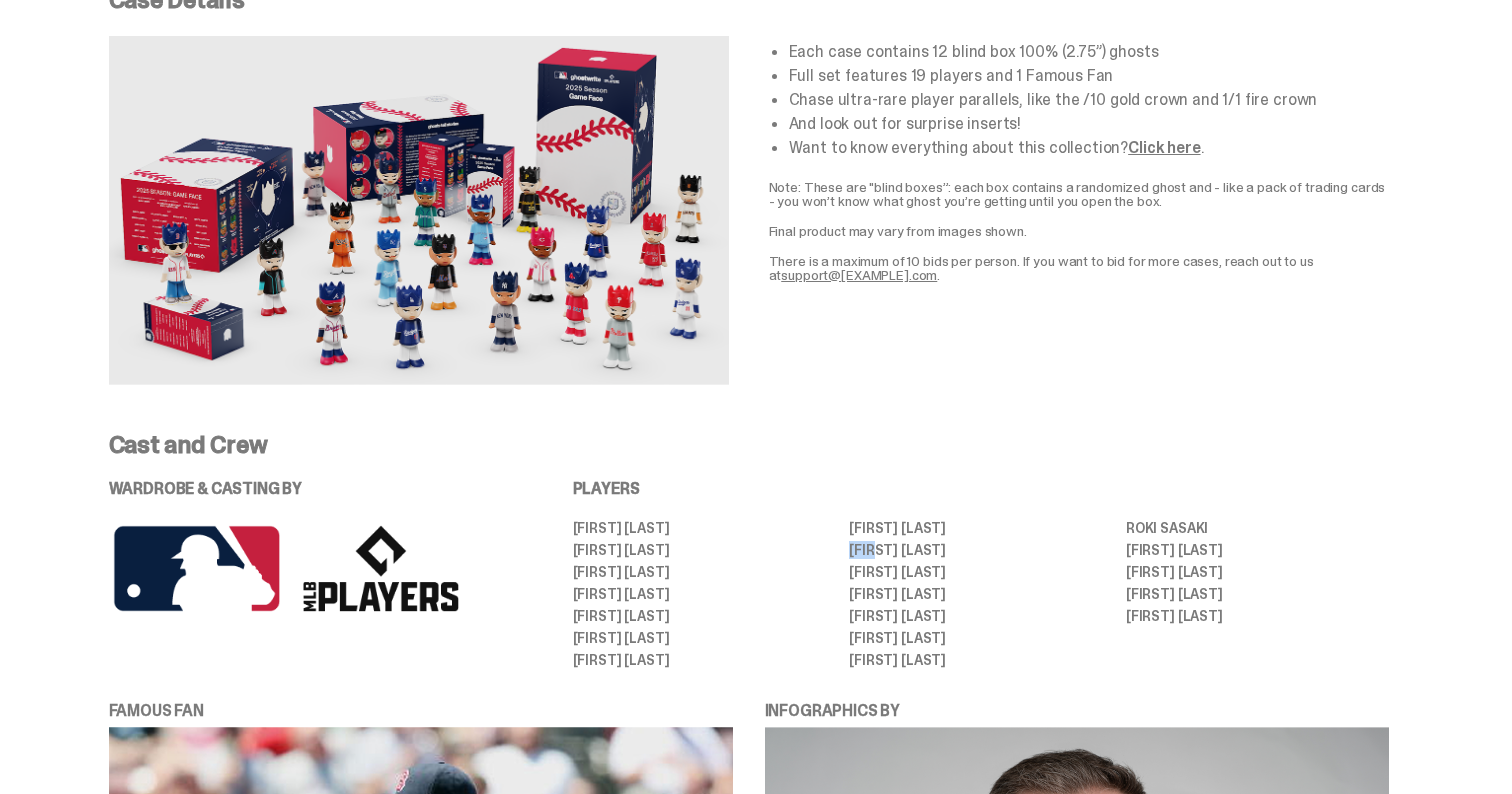 click on "[FIRST] [LAST]" at bounding box center (980, 550) 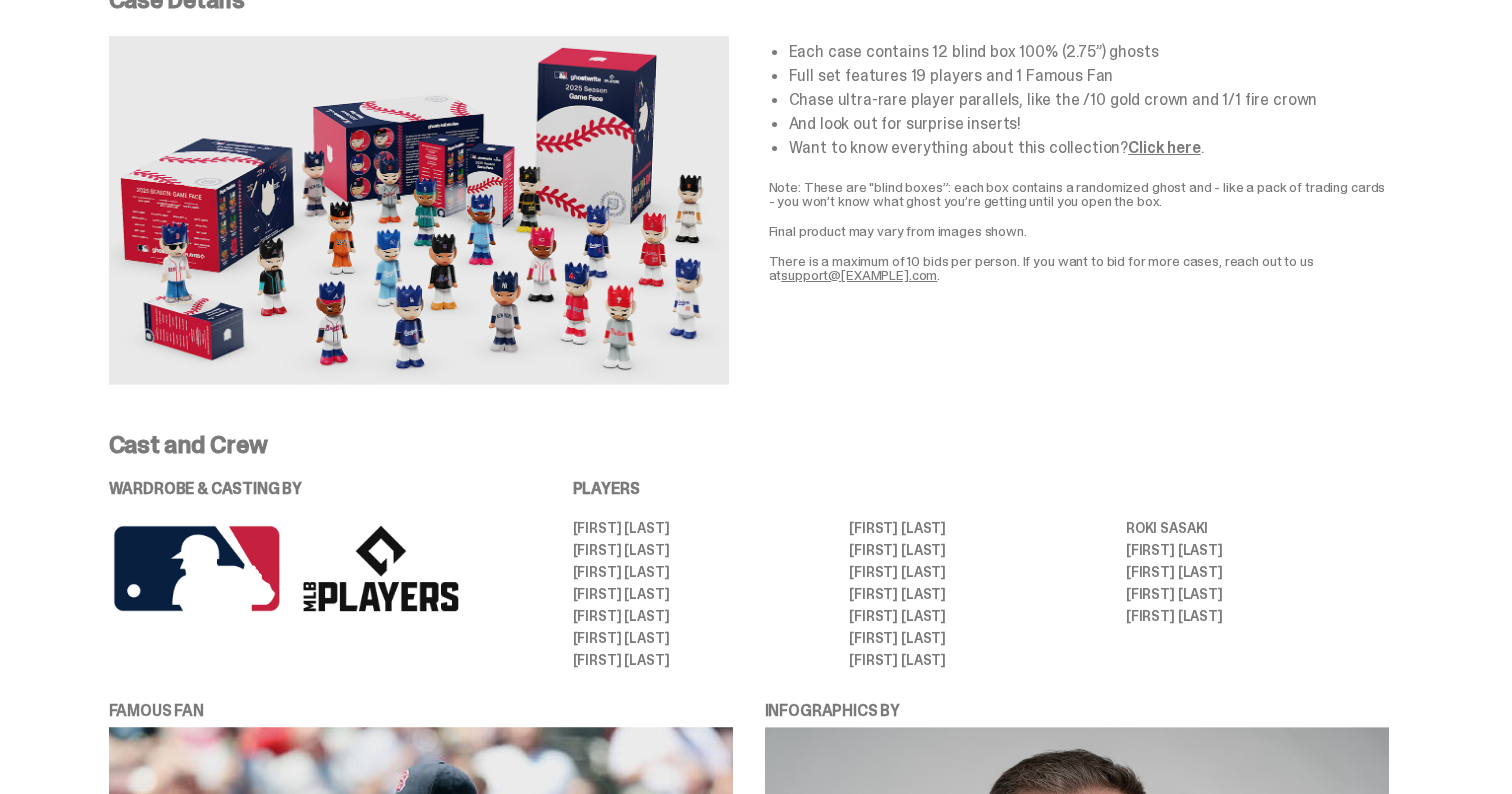 click on "[FIRST] [LAST]" at bounding box center [980, 550] 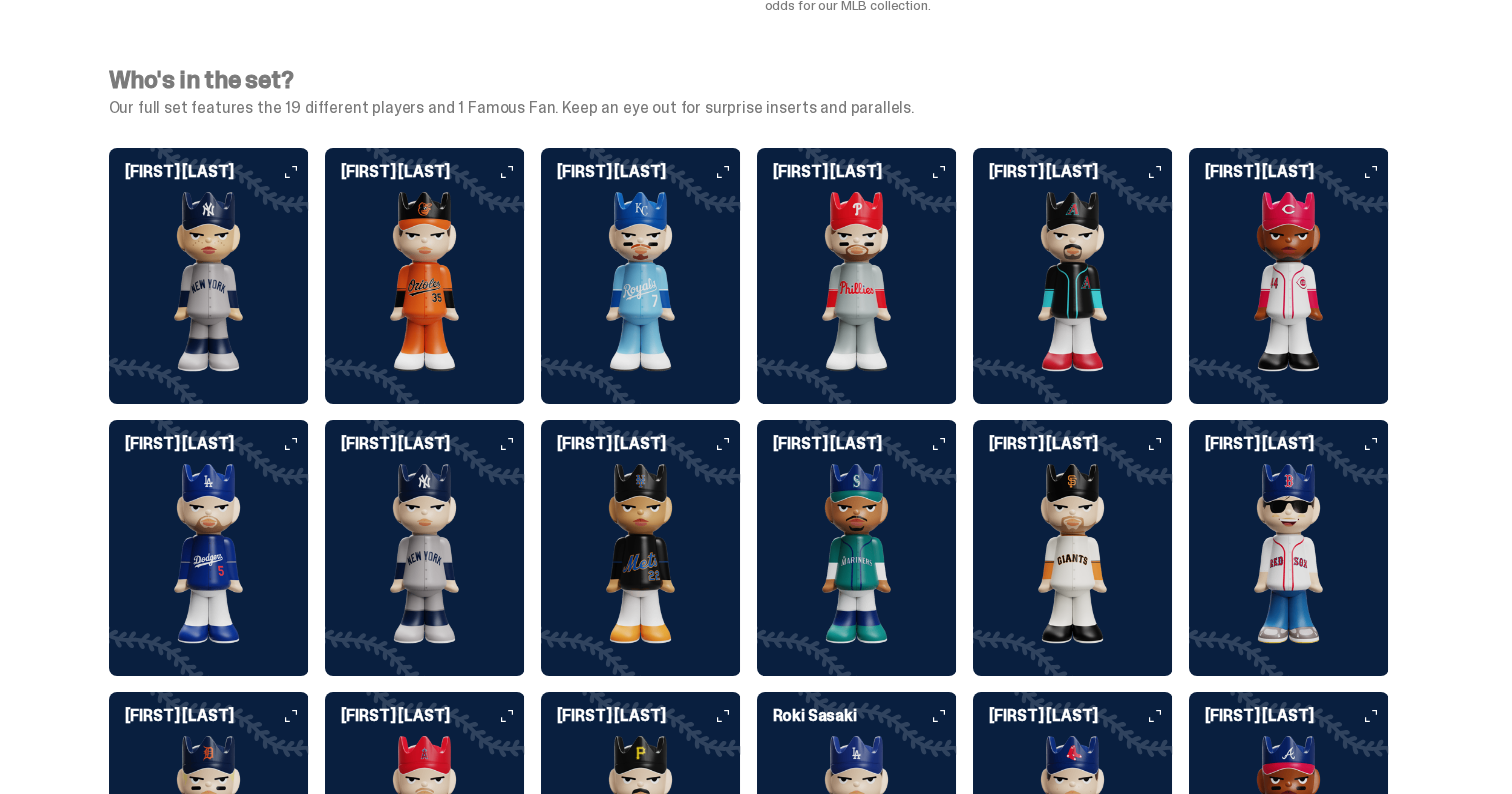 scroll, scrollTop: 1770, scrollLeft: 0, axis: vertical 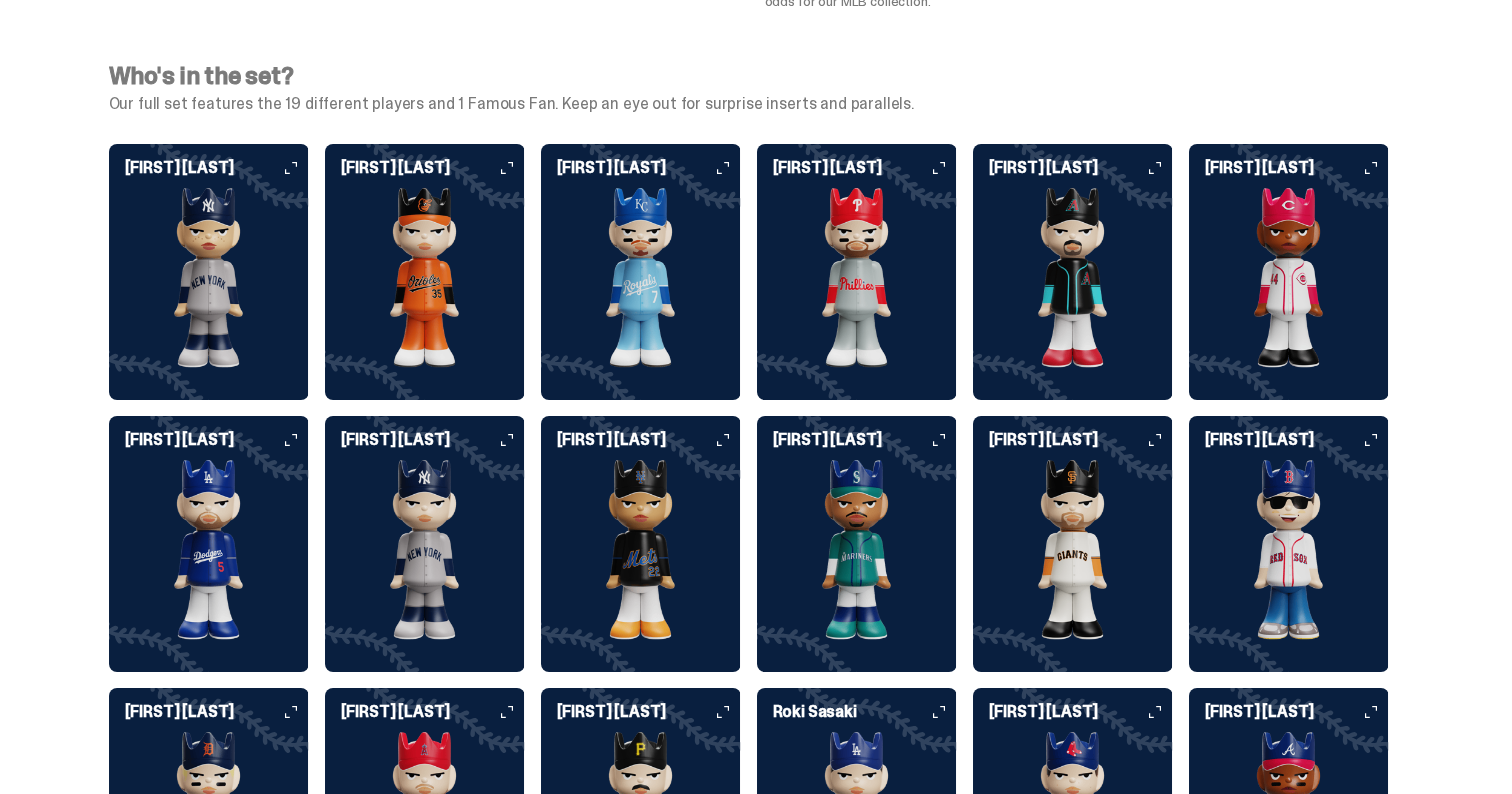click at bounding box center (641, 278) 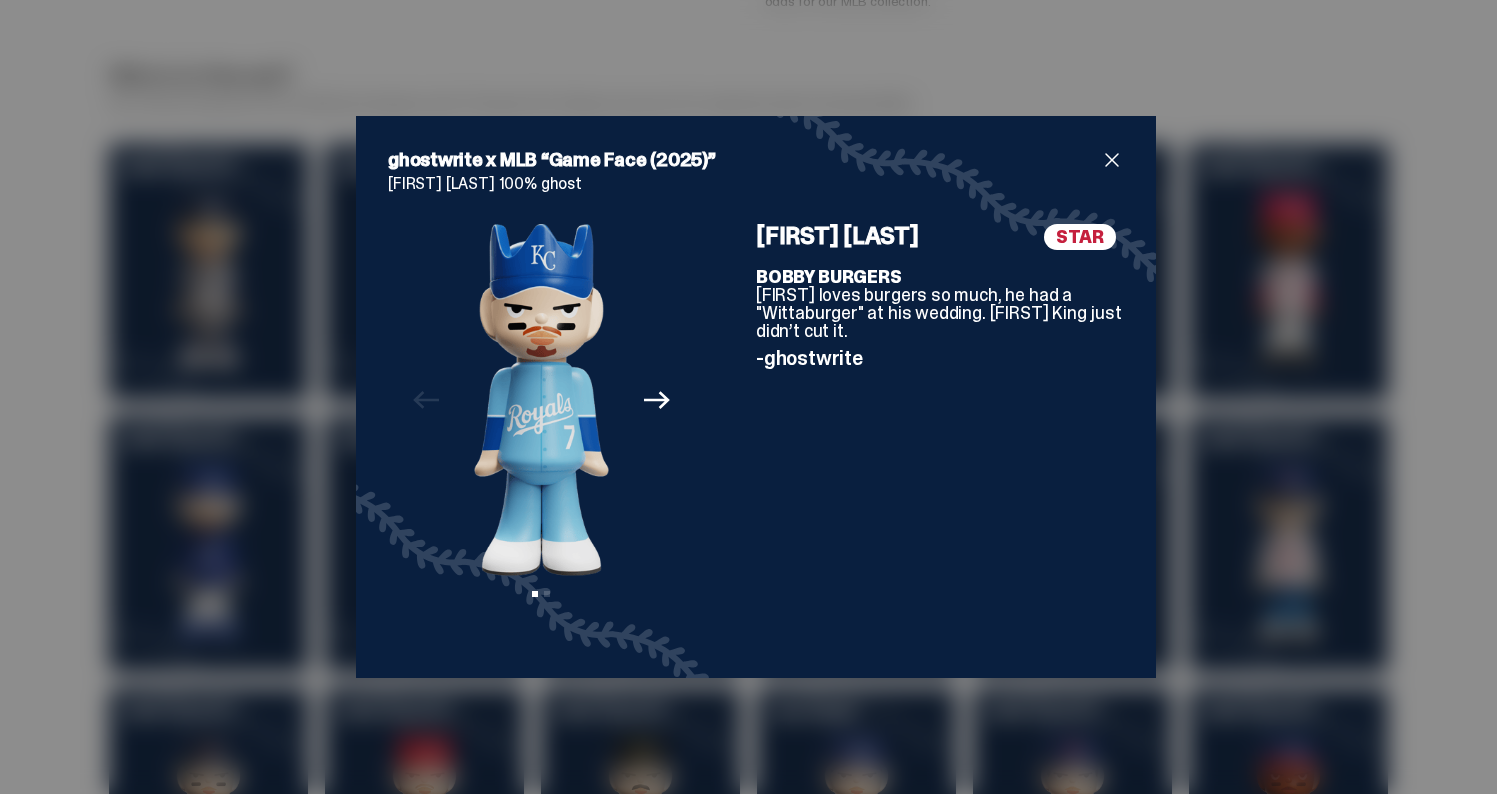 click on "Next" at bounding box center (657, 401) 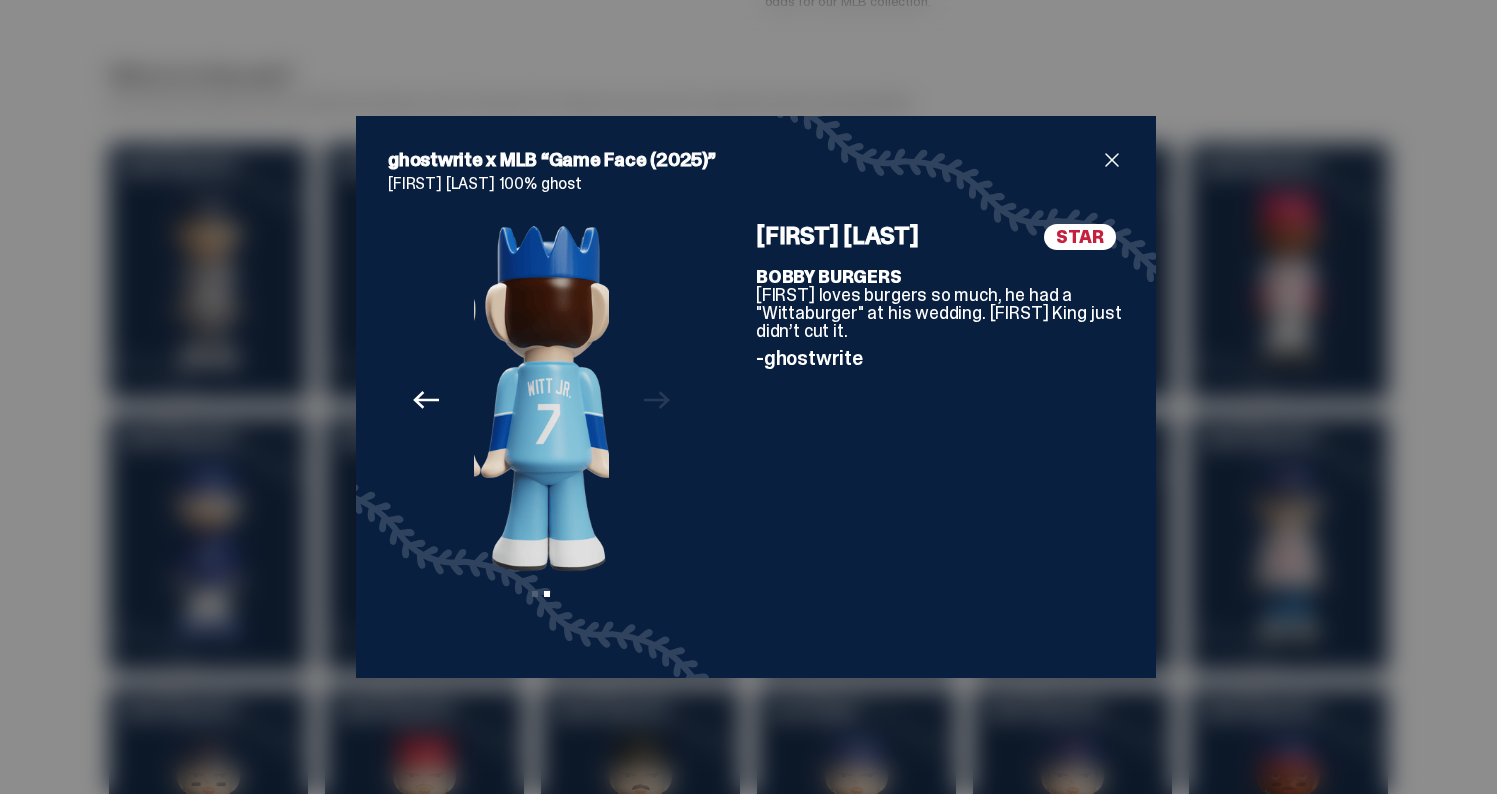 click on "Previous Next View slide 1 View slide 2" at bounding box center (541, 435) 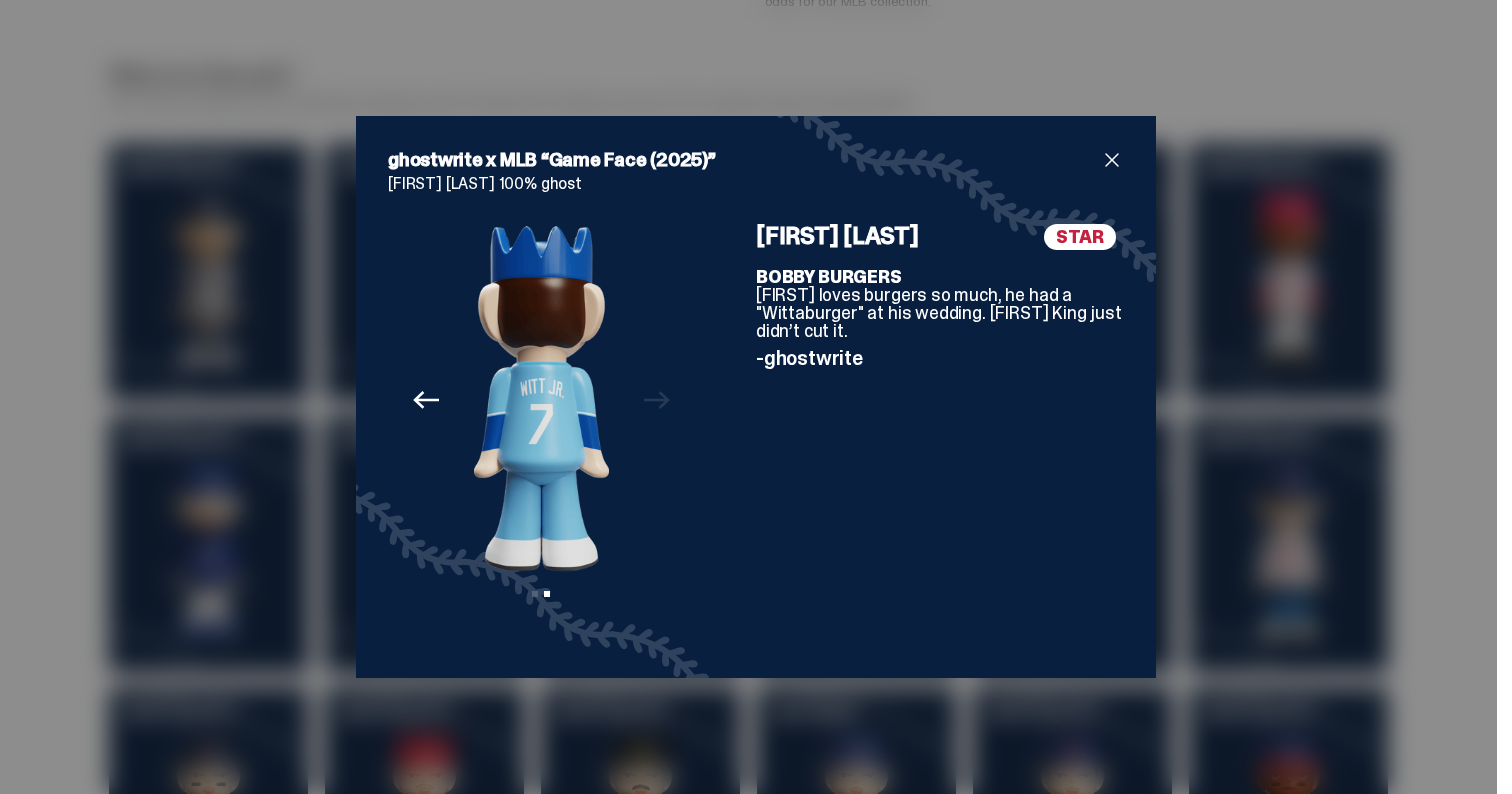 click on "Previous Next View slide 1 View slide 2" at bounding box center [541, 435] 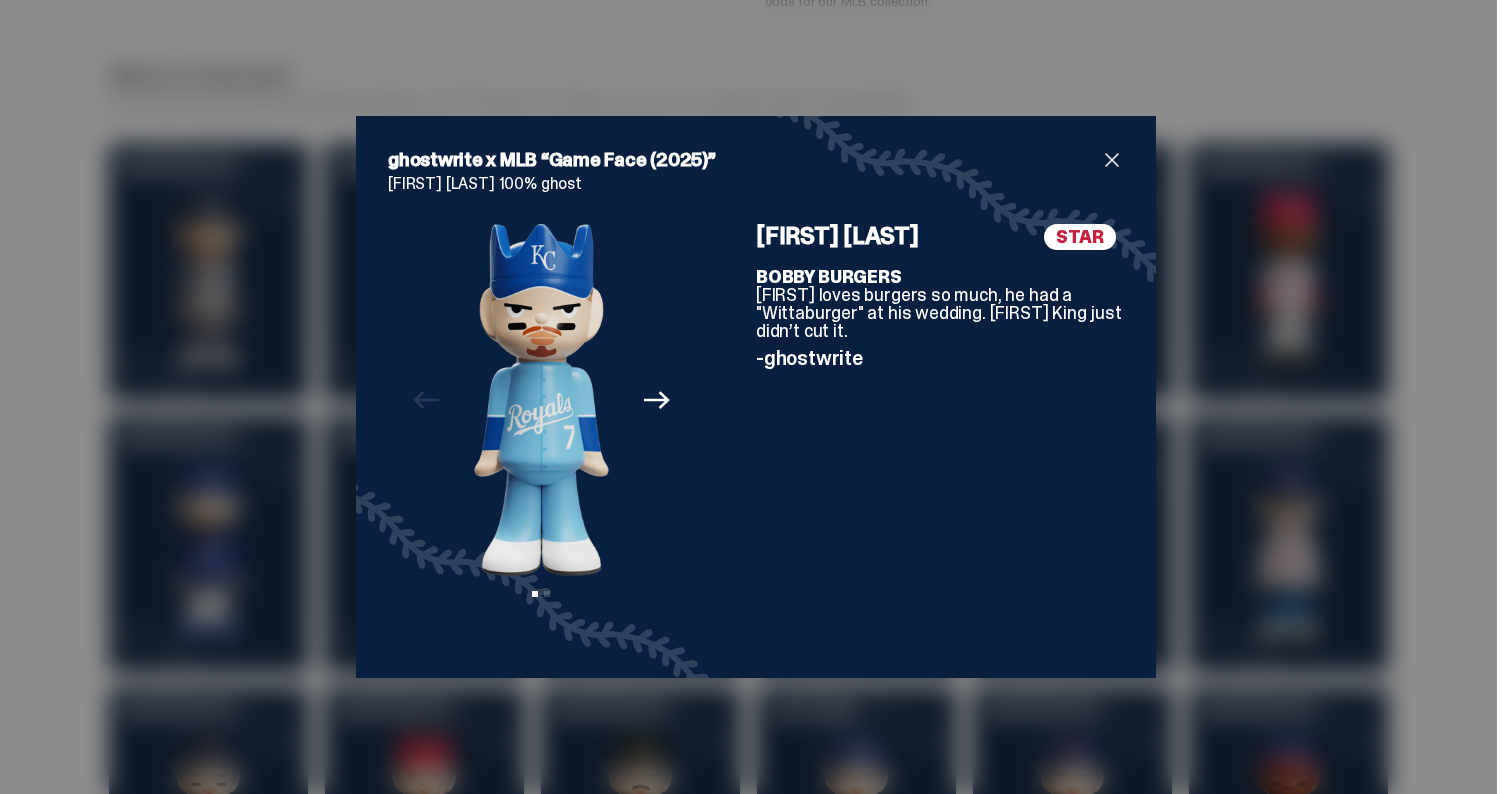 click on "Next" 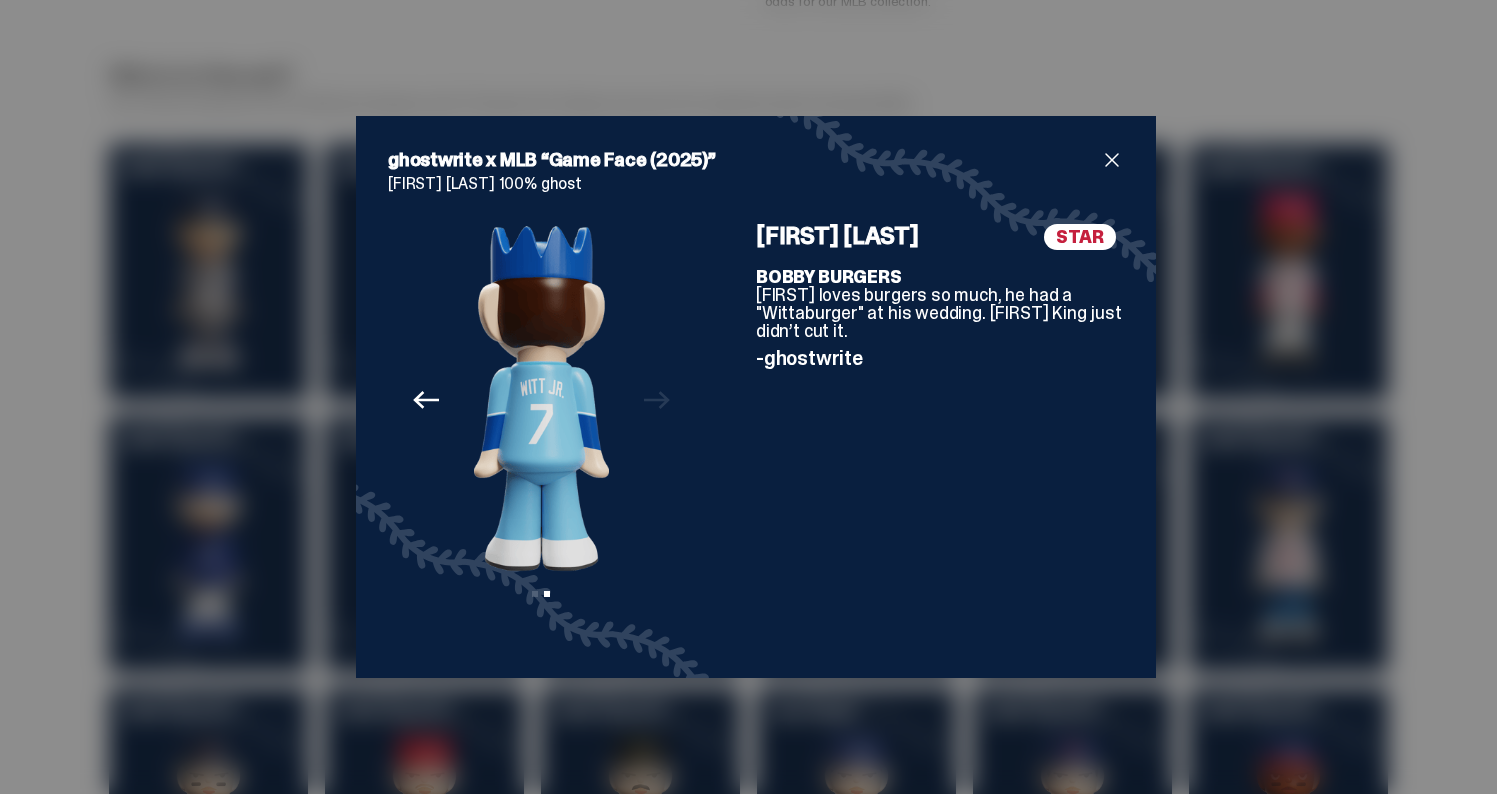 click on "[FIRST] [LAST] 100% ghost
[FIRST] [LAST] 100% ghost
Previous Next View slide 1 View slide 2
STAR
[FIRST] [LAST]
BOBBY BURGERS
Bobby loves burgers so much, he had a "Wittaburger" at his wedding. Bobby King just didn’t cut it.
-ghostwrite" at bounding box center (756, 397) 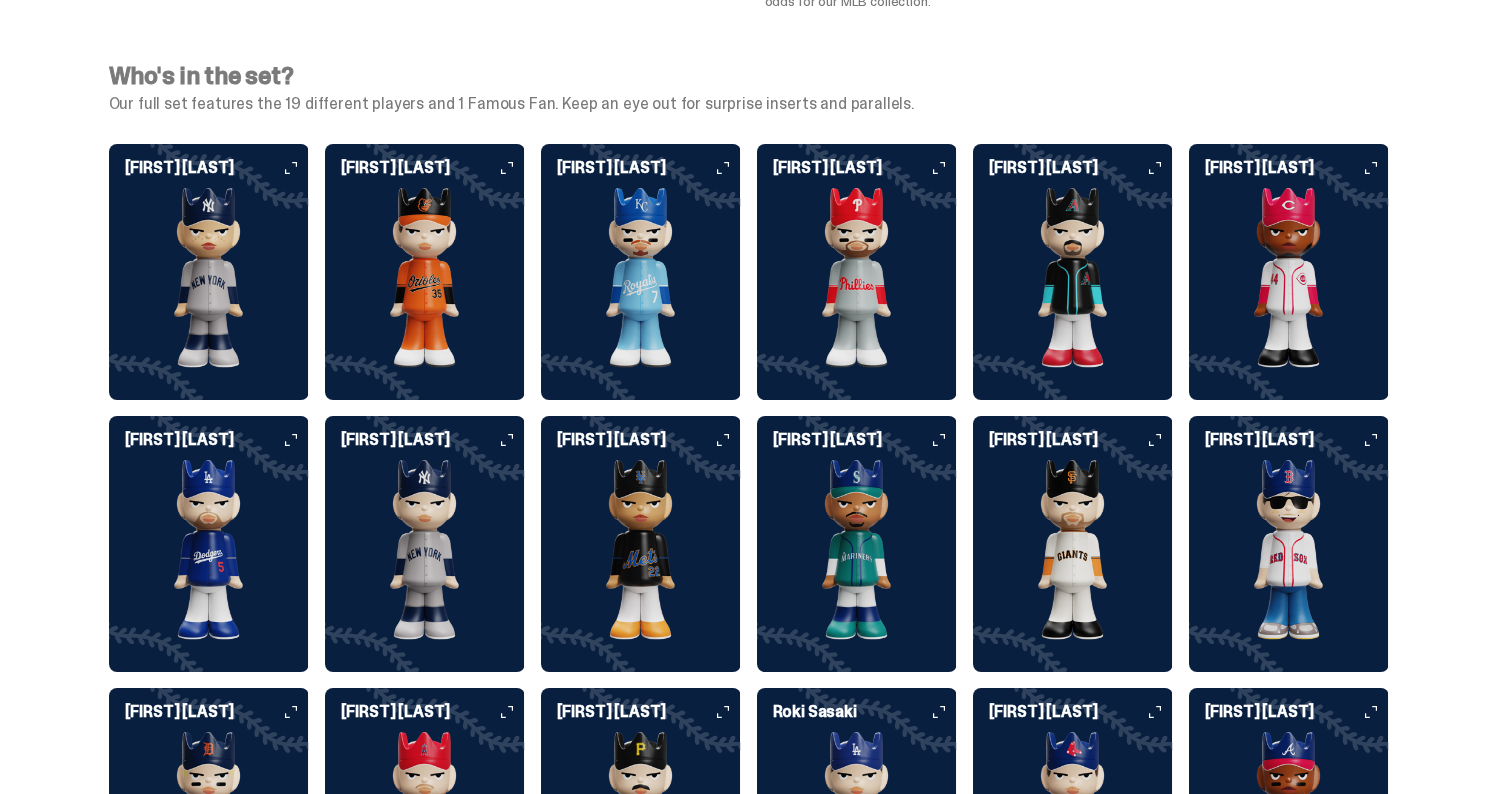 click at bounding box center (641, 550) 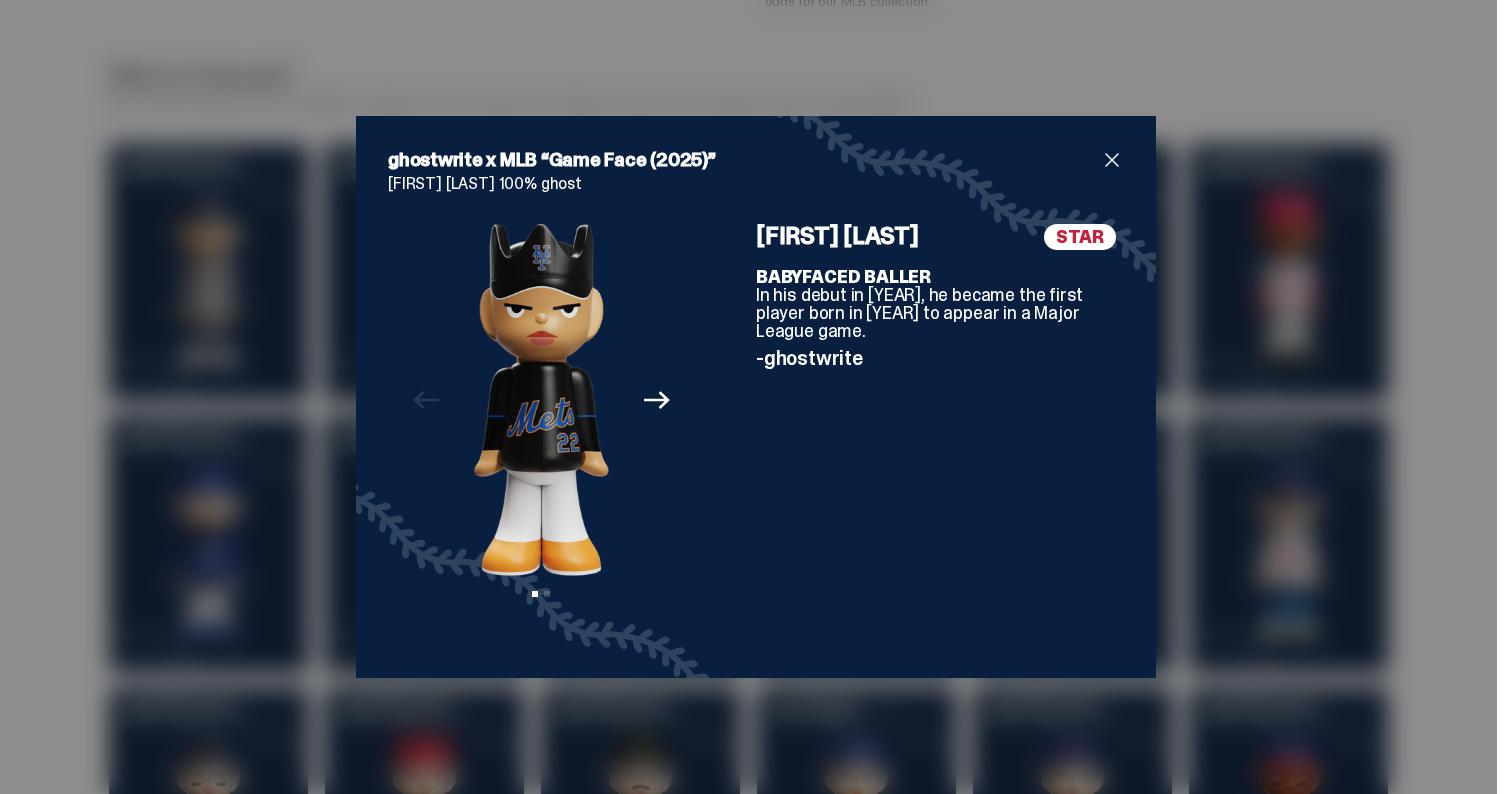 click at bounding box center (1112, 160) 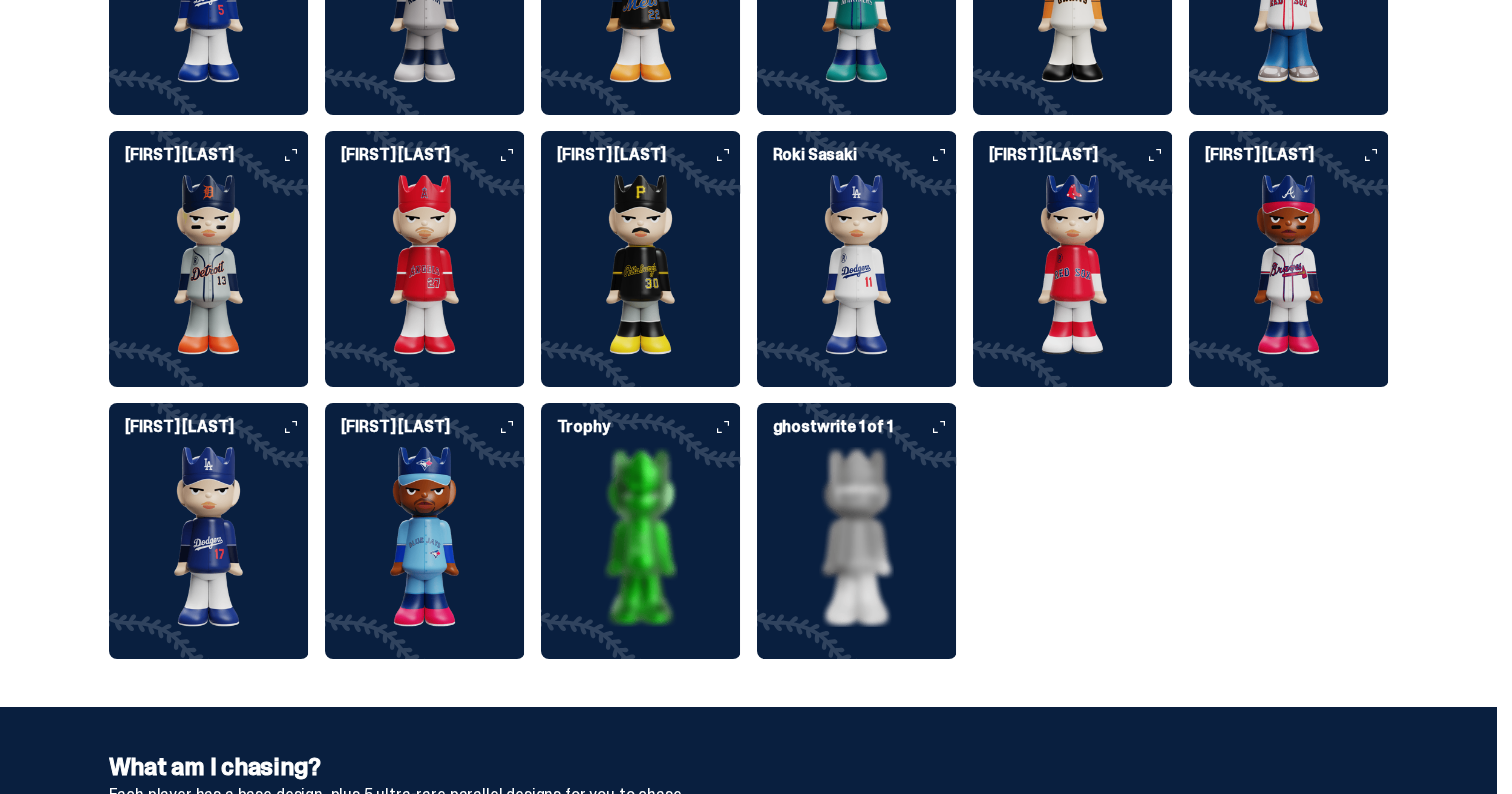scroll, scrollTop: 2334, scrollLeft: 0, axis: vertical 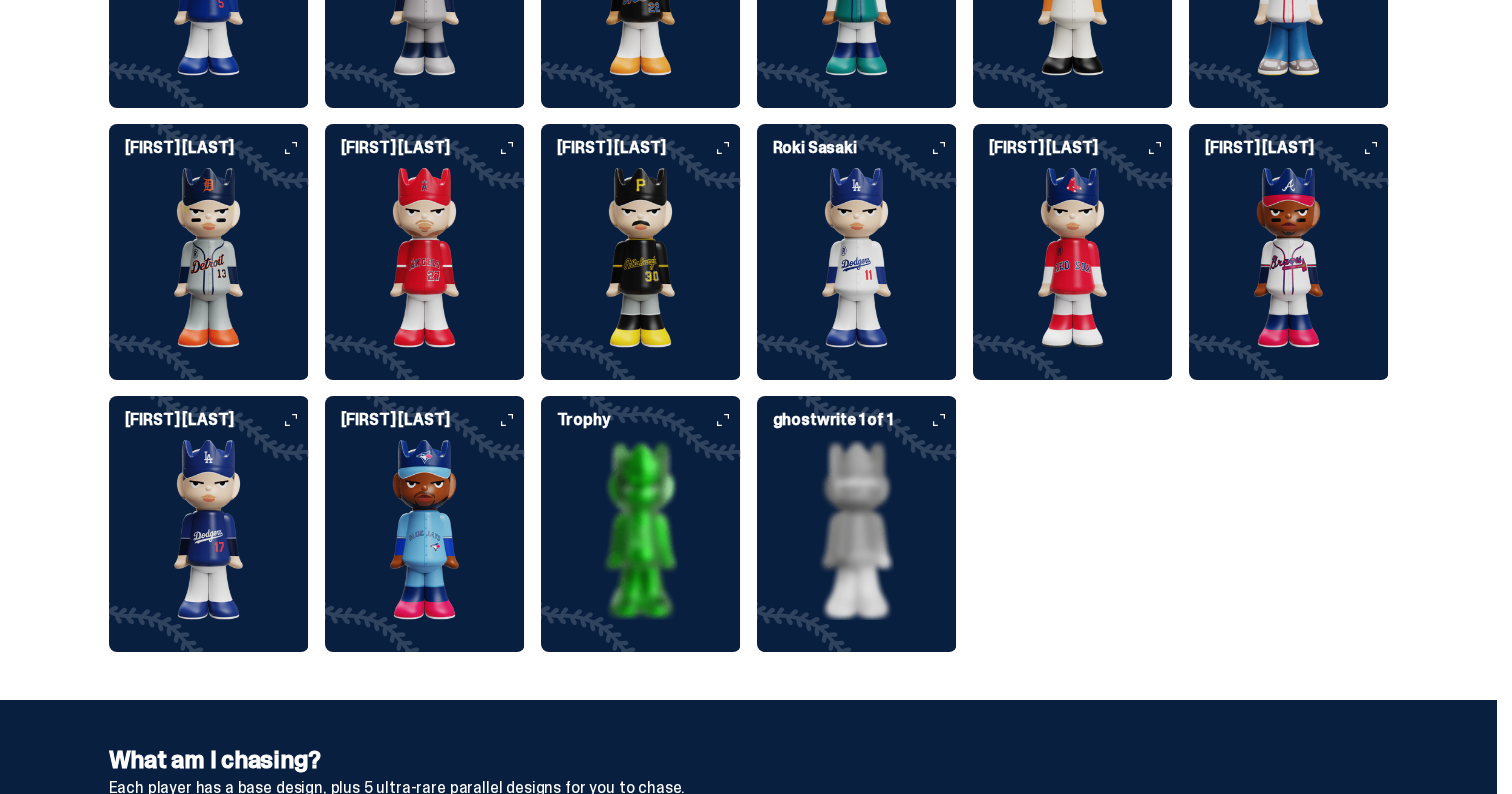 click at bounding box center (641, 530) 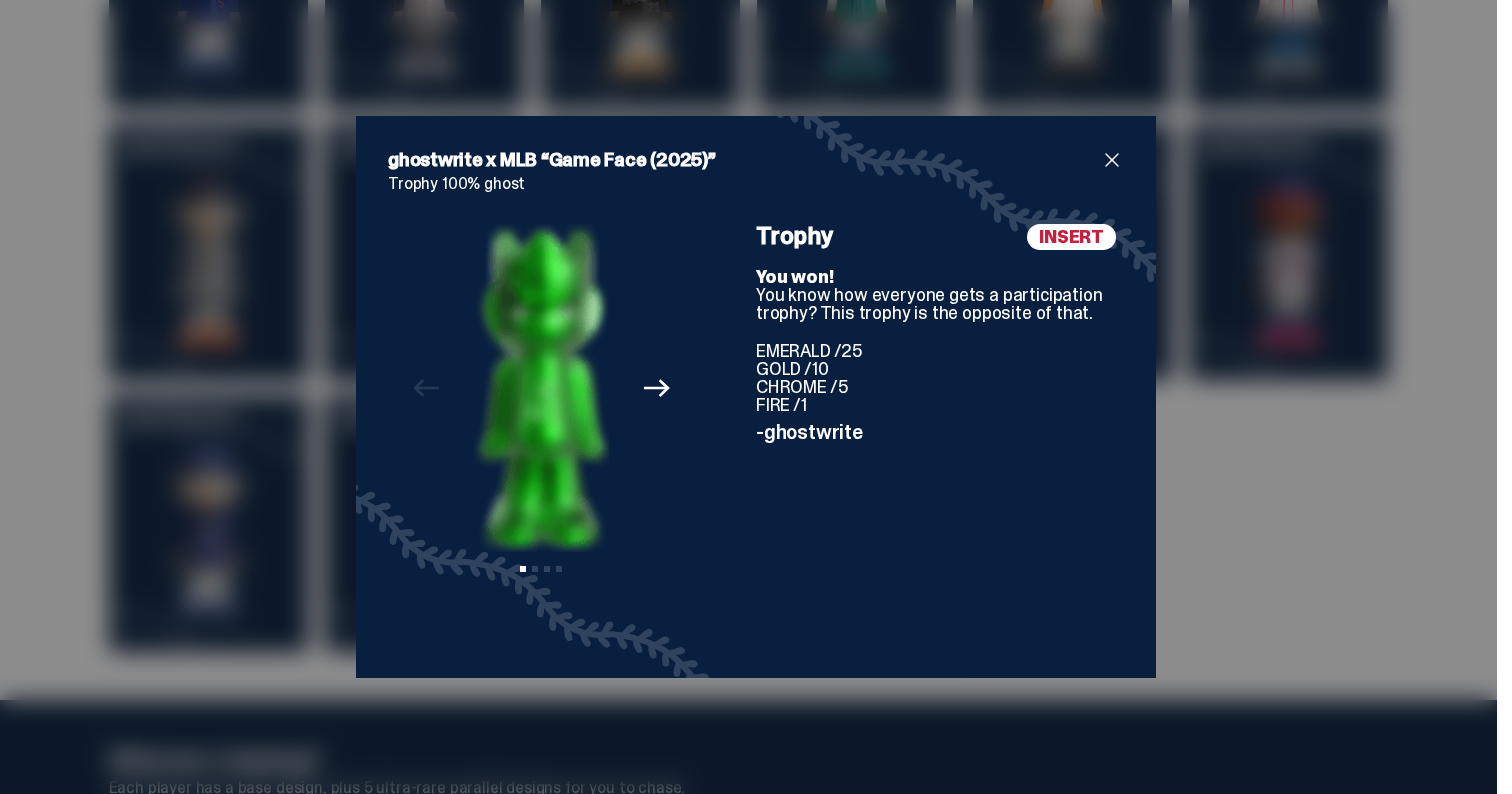 click on "ghostwrite x MLB “Game Face (2025)”
Trophy 100% ghost
Previous Next View slide 1 View slide 2 View slide 3 View slide 4
INSERT
Trophy
You won!
You know how everyone gets a participation trophy? This trophy is the opposite of that.
EMERALD /25
GOLD /10
CHROME /5
FIRE /1
-ghostwrite" at bounding box center (756, 397) 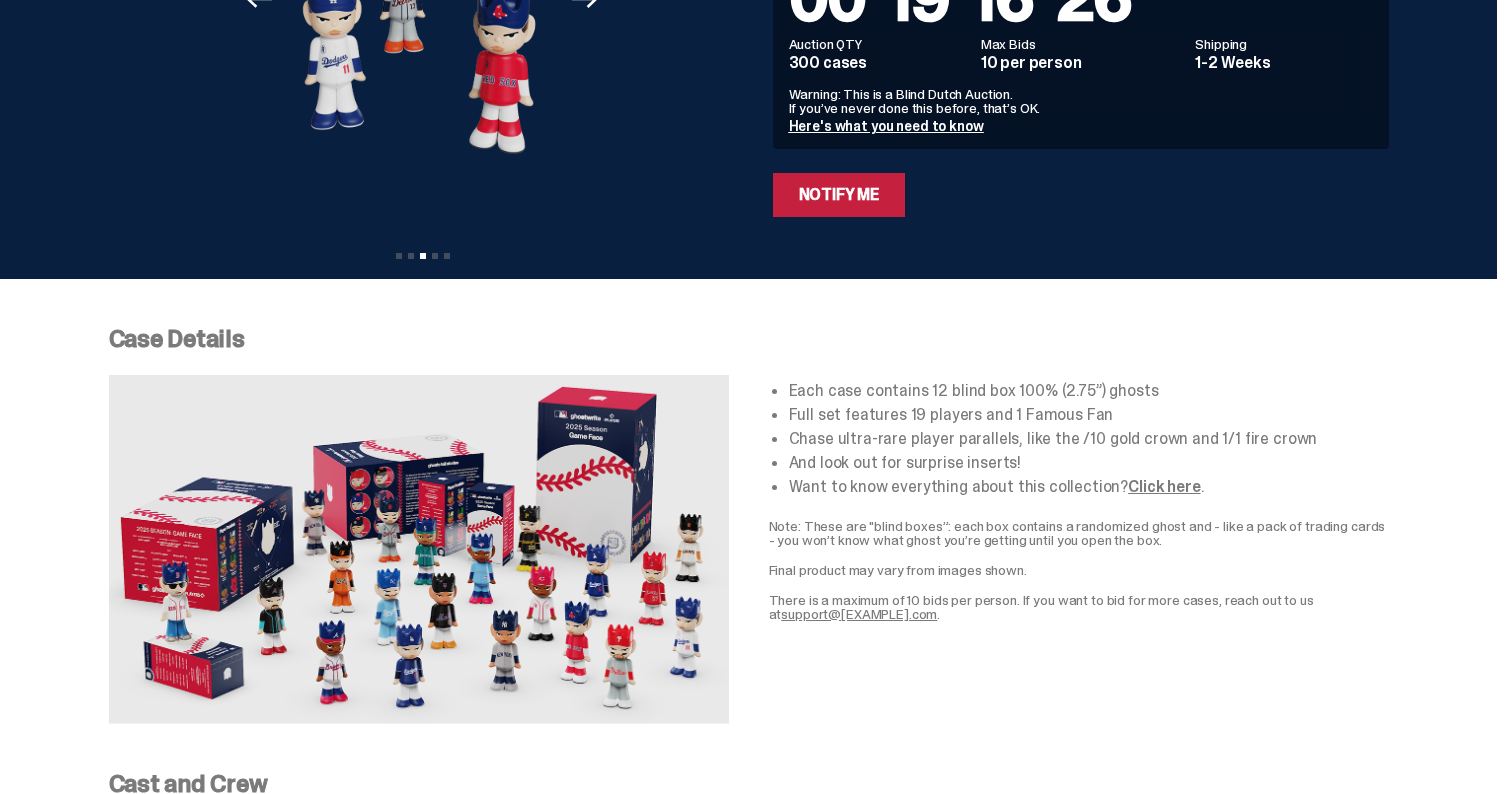 scroll, scrollTop: 322, scrollLeft: 0, axis: vertical 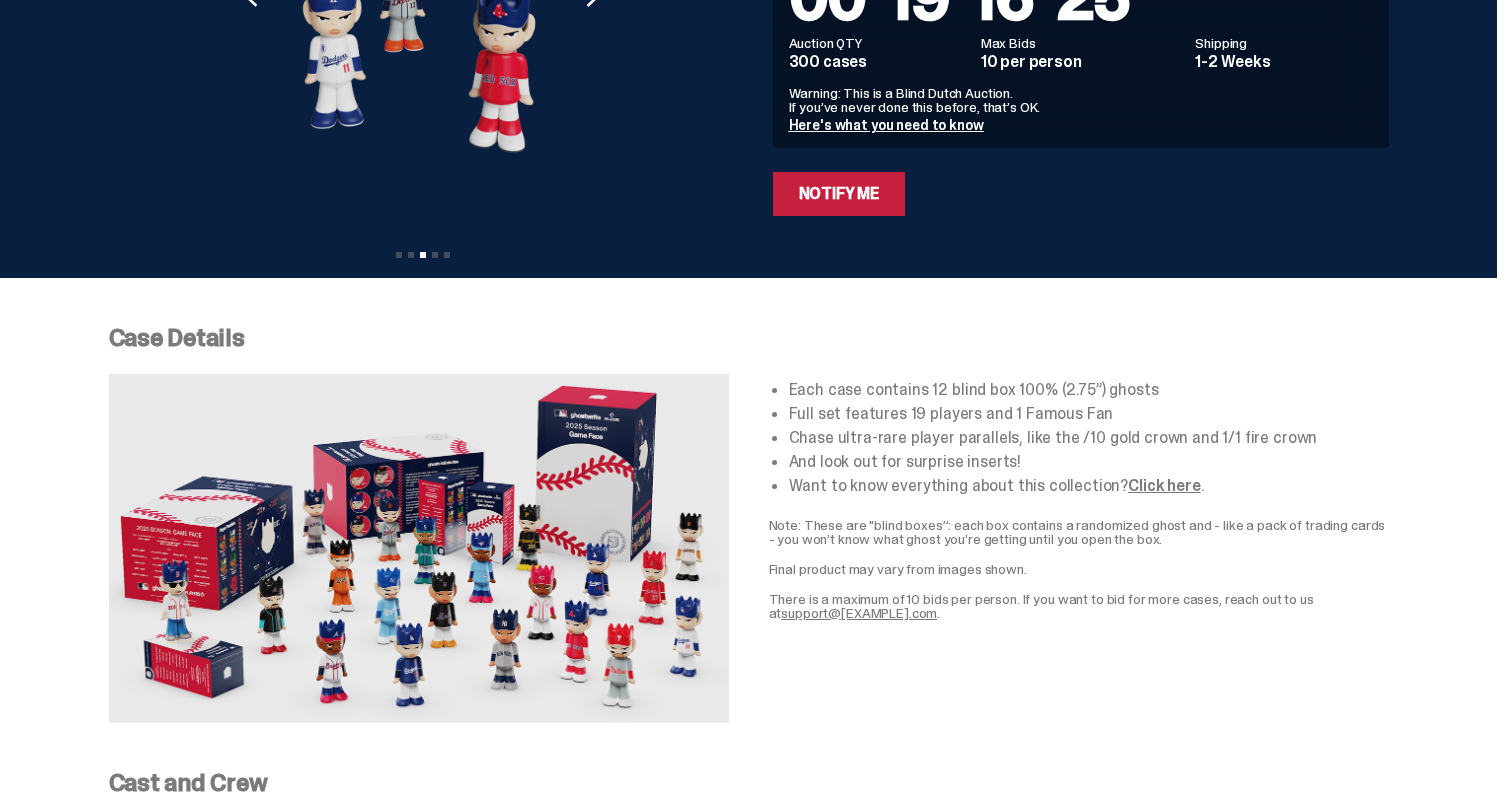 click on "Want to know everything about this collection?  Click here ." at bounding box center [1089, 486] 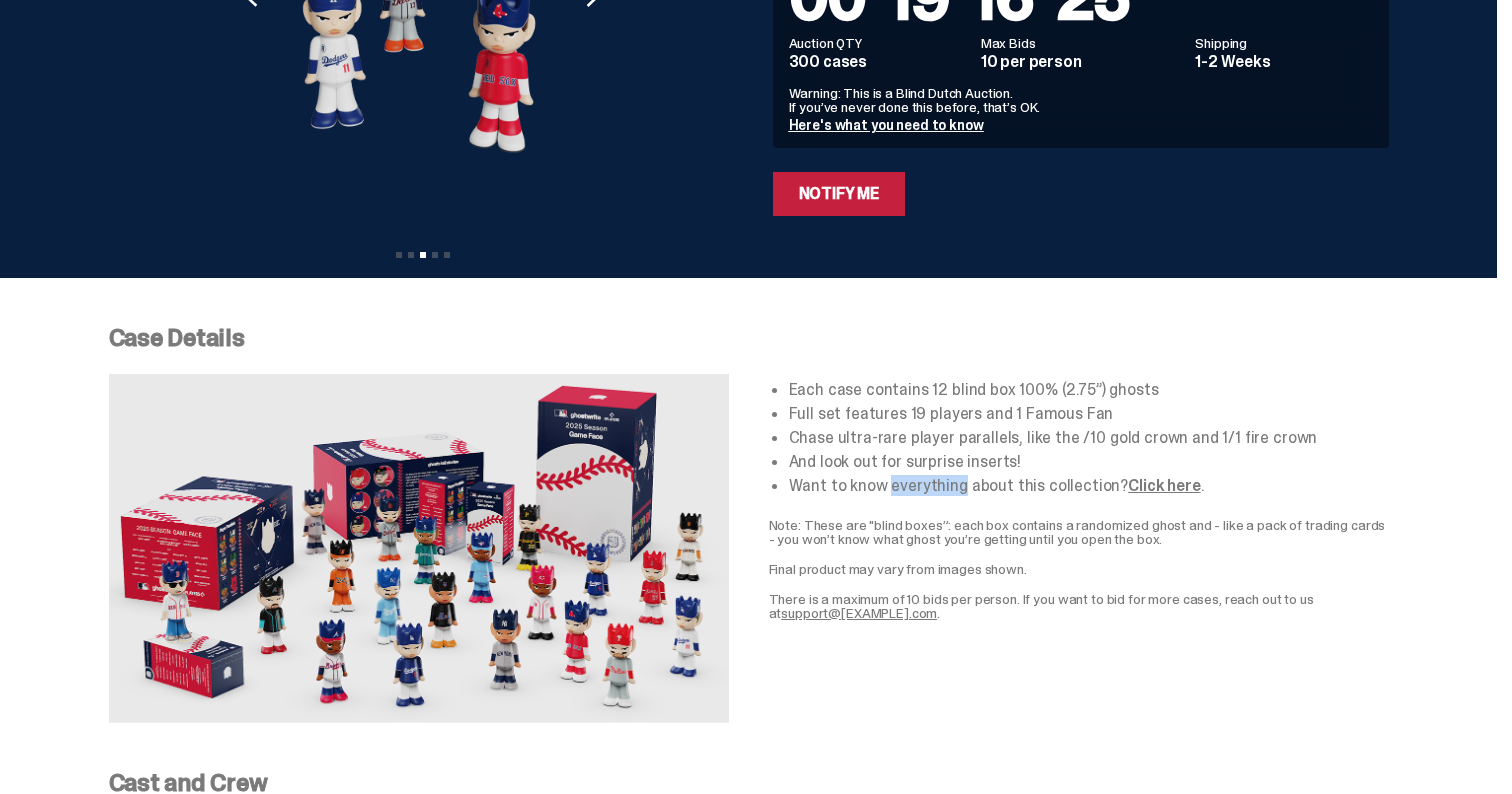 click on "Want to know everything about this collection?  Click here ." at bounding box center [1089, 486] 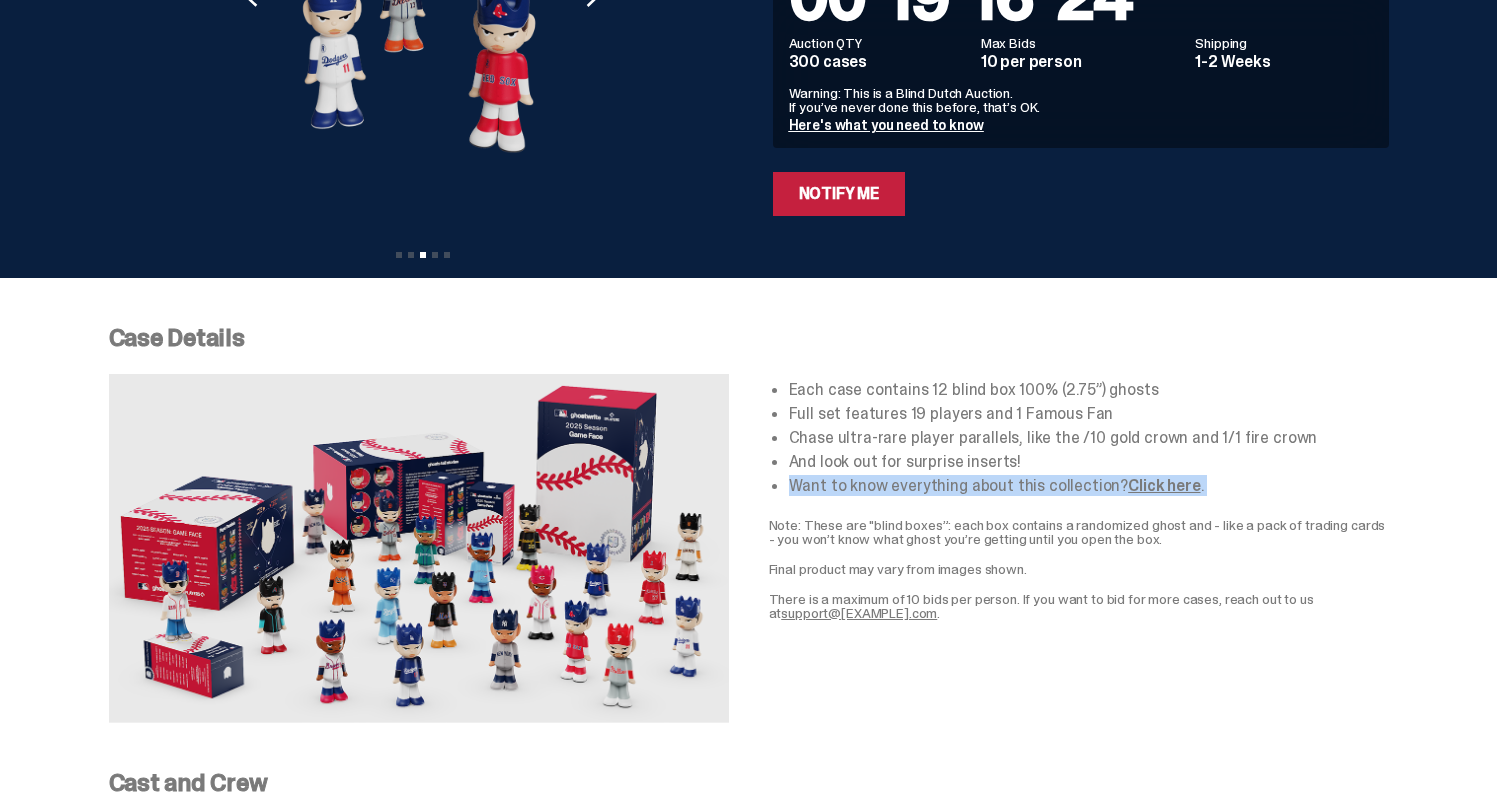 scroll, scrollTop: 177, scrollLeft: 0, axis: vertical 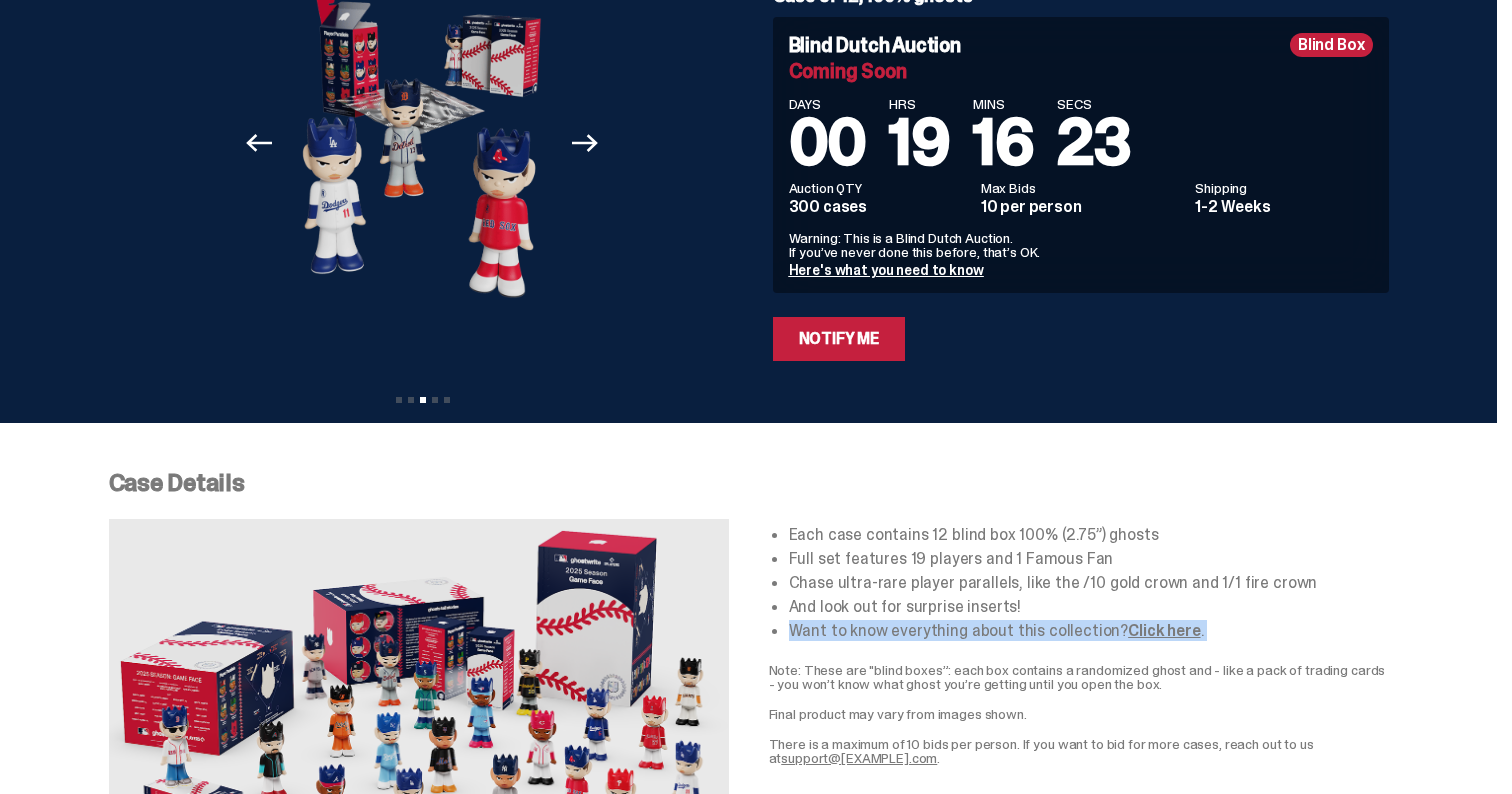 click on "[FIRST] [LAST] “Game Face ([YEAR])”
[FIRST] [LAST] 100% ghost
Previous Next View slide 1 View slide 2
STAR
[FIRST] [LAST]
BOBBY BURGERS
Bobby loves burgers so much, he had a "Wittaburger" at his wedding. Bobby King just didn’t cut it.
-ghostwrite" at bounding box center [749, 163] 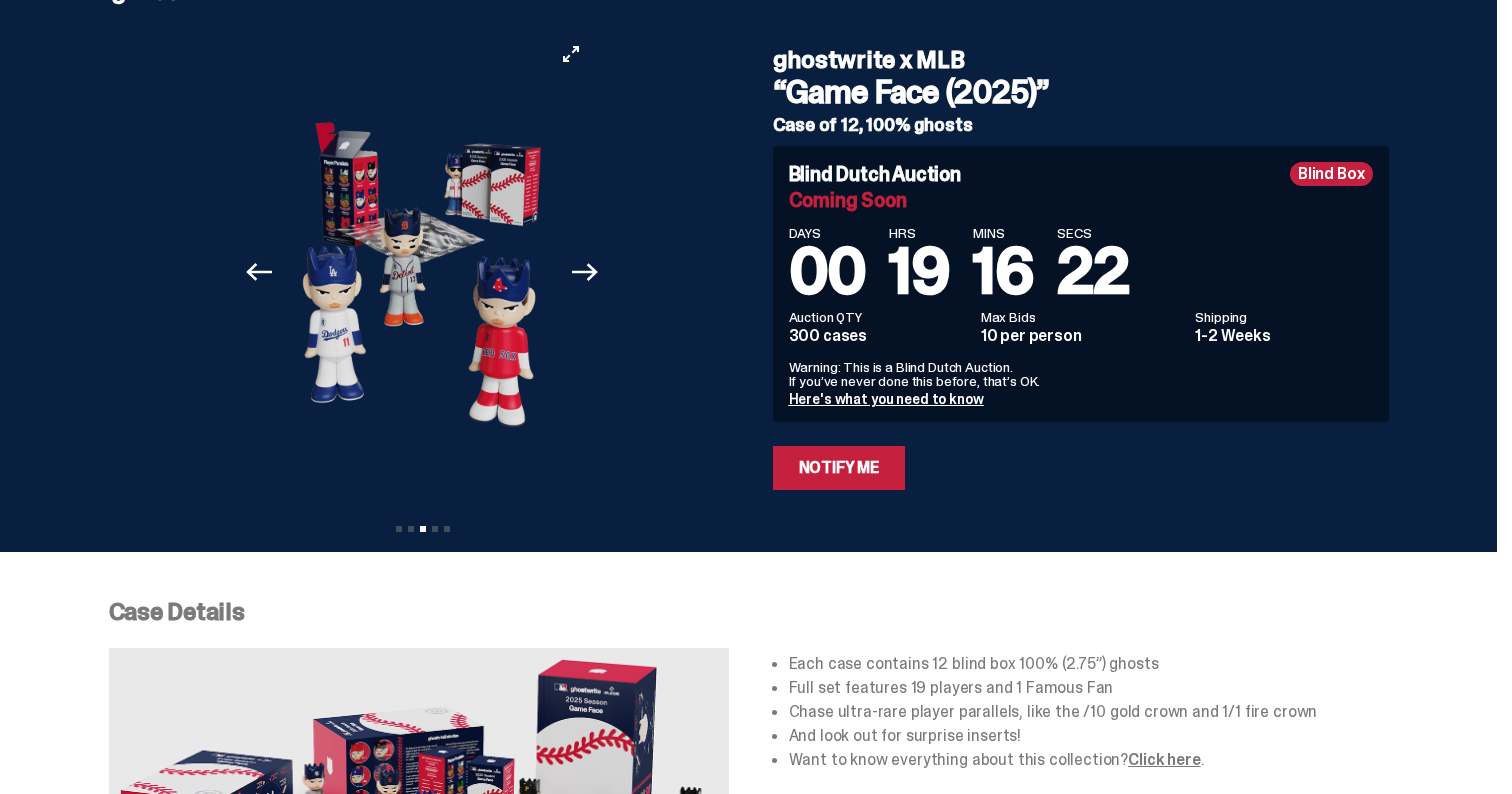 scroll, scrollTop: 40, scrollLeft: 0, axis: vertical 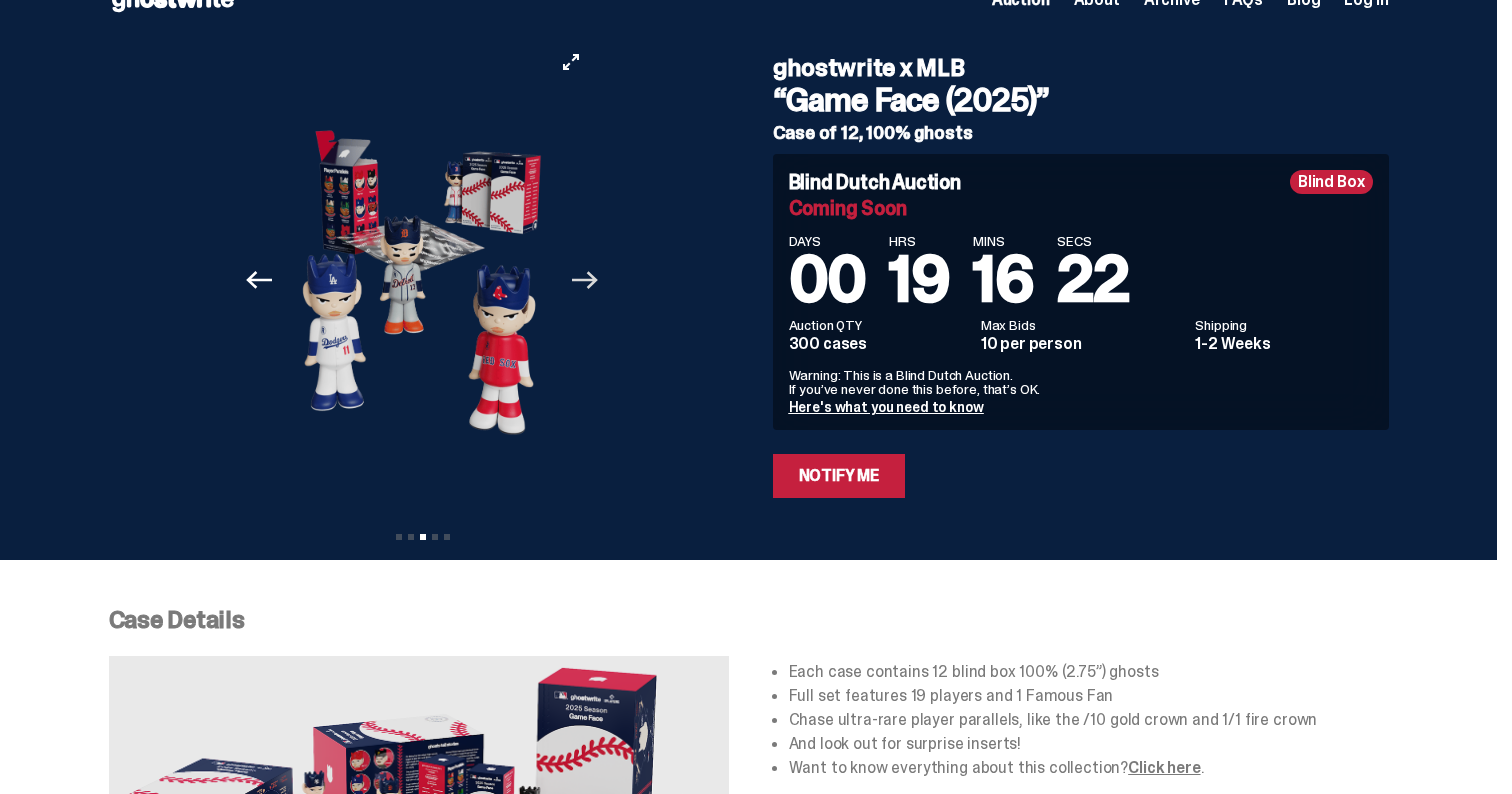 click 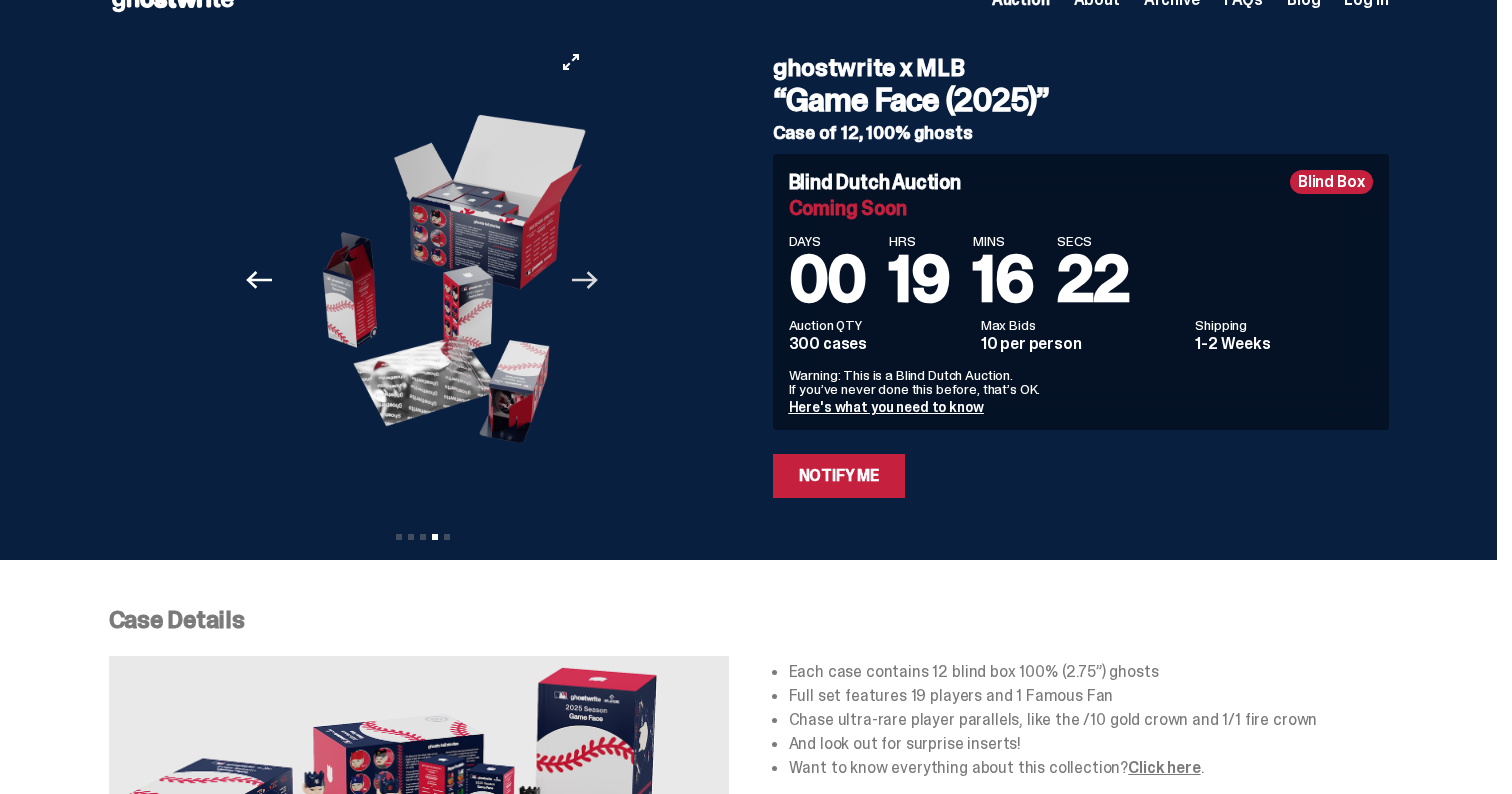 click 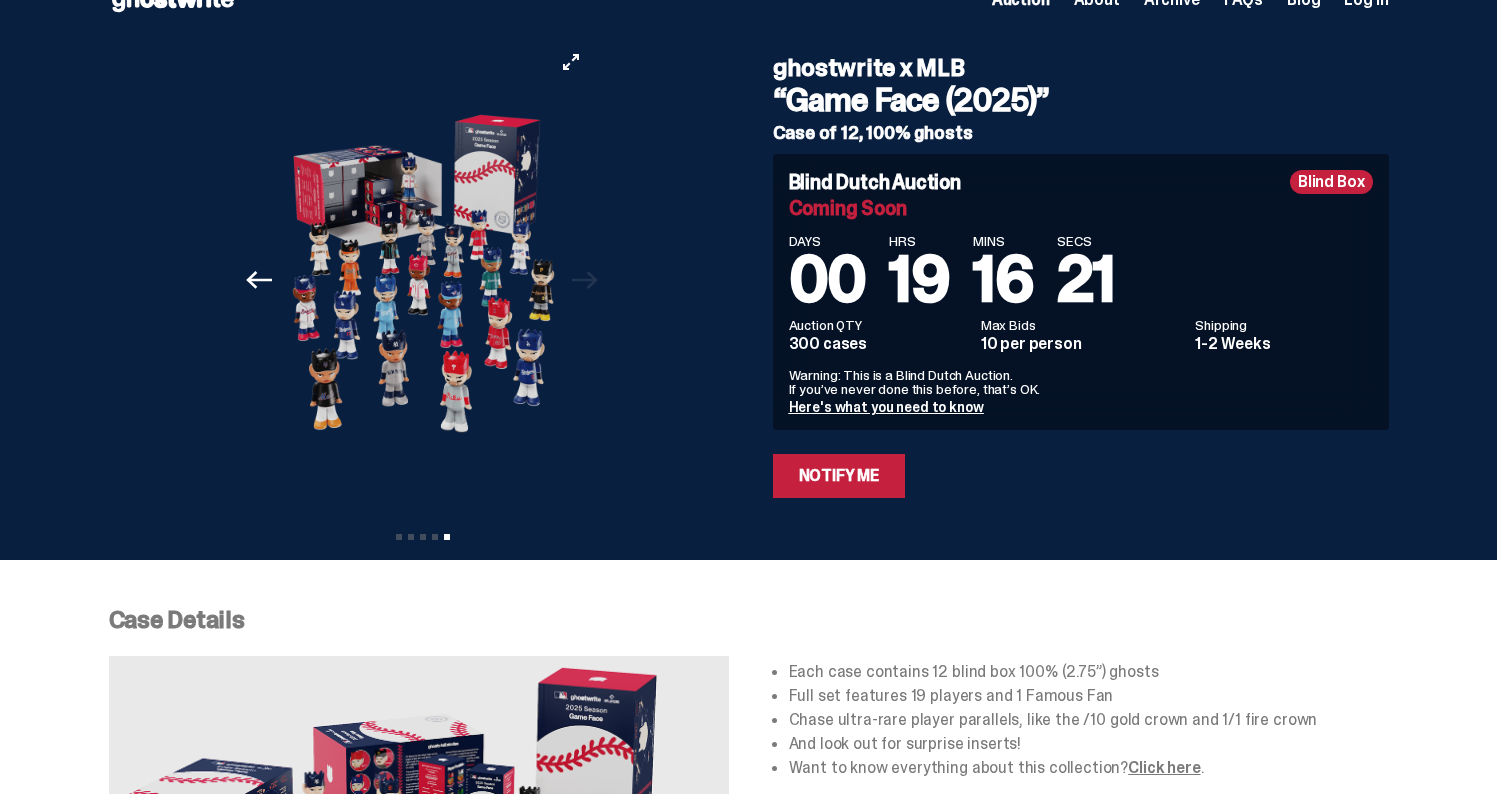 click at bounding box center [423, 280] 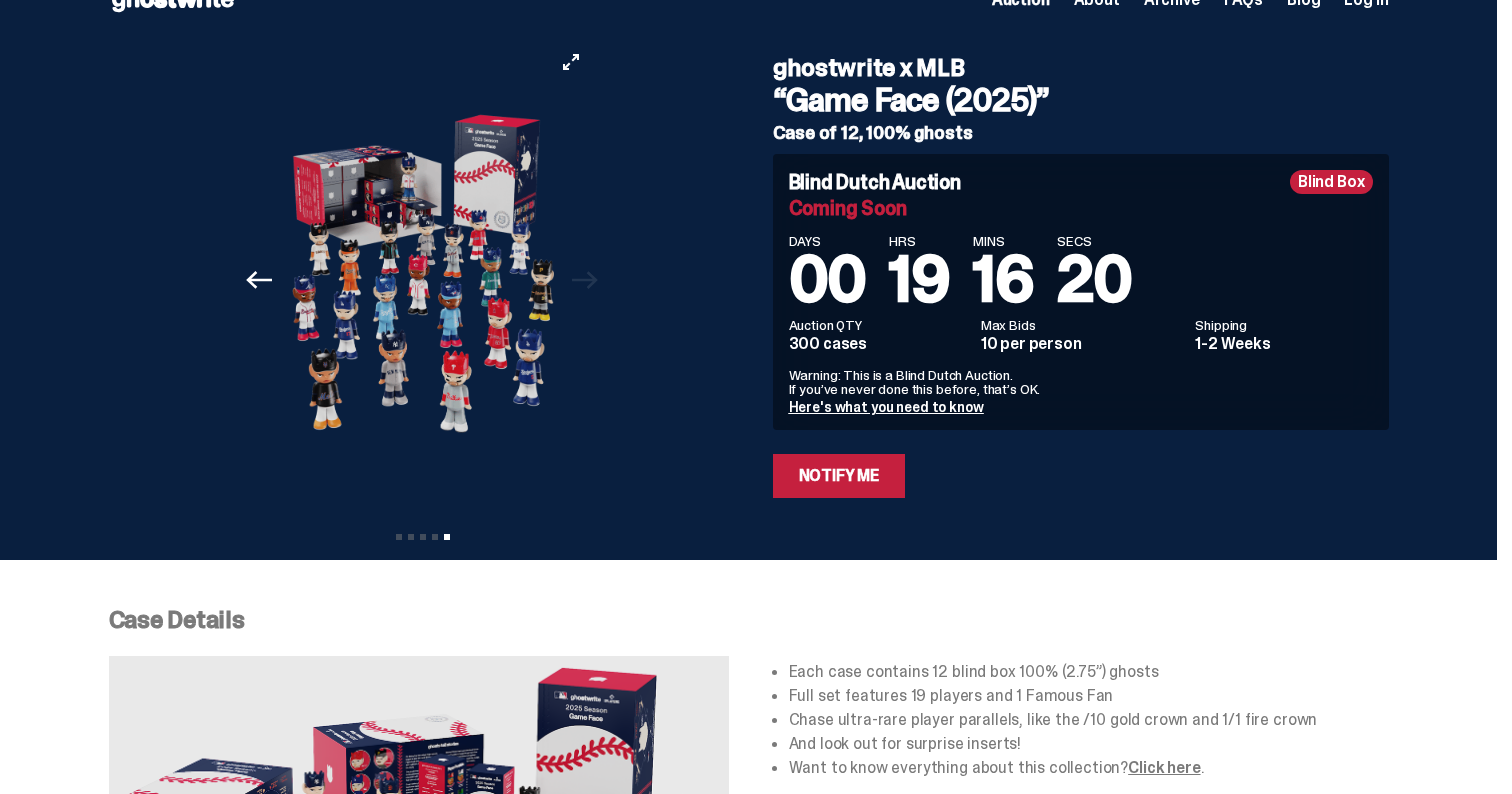 click at bounding box center (423, 280) 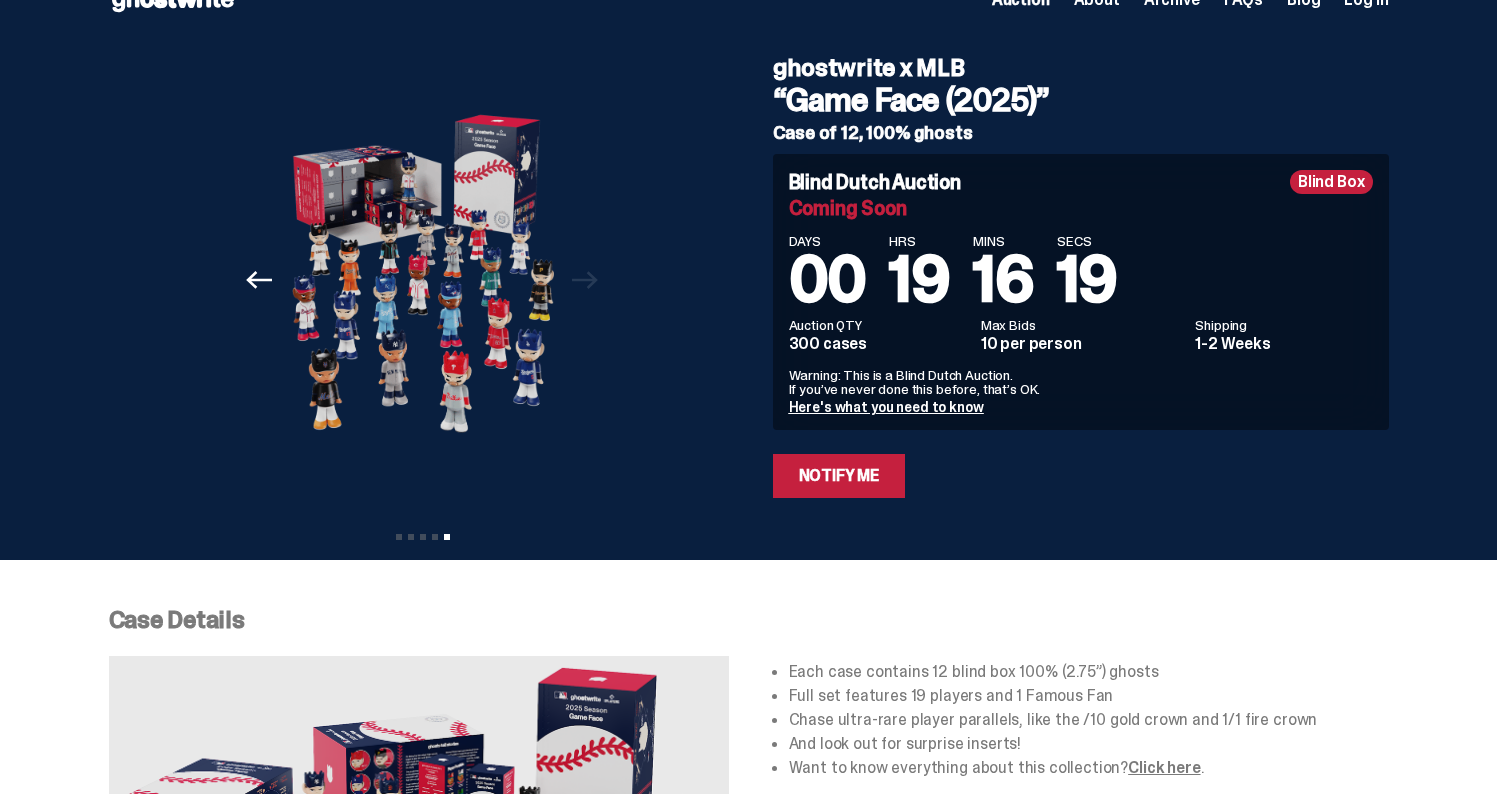 click on "DAYS
00
HRS
19
MINS
16
SECS
19" at bounding box center [1081, 273] 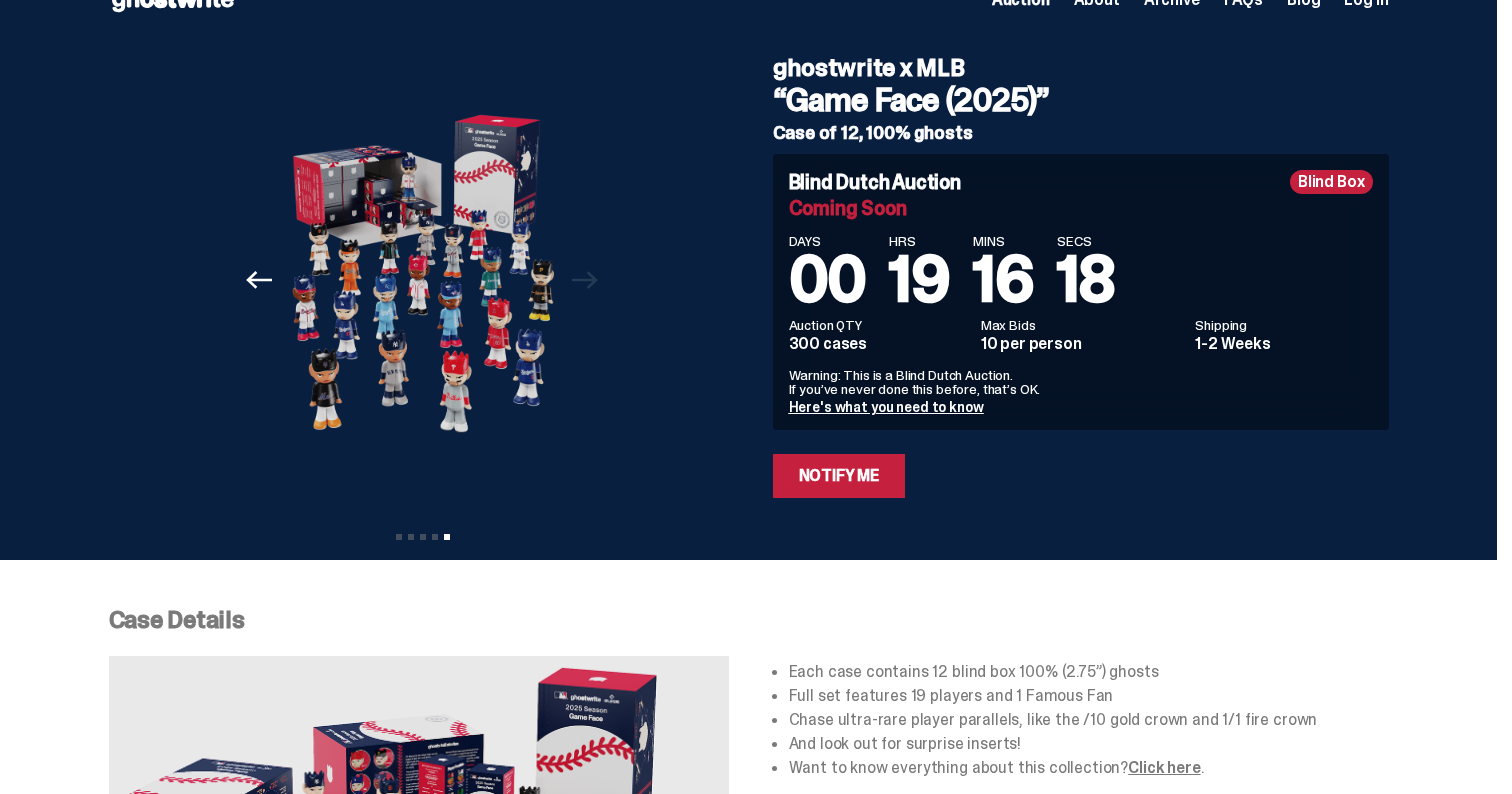 click on "Max Bids" at bounding box center (1082, 325) 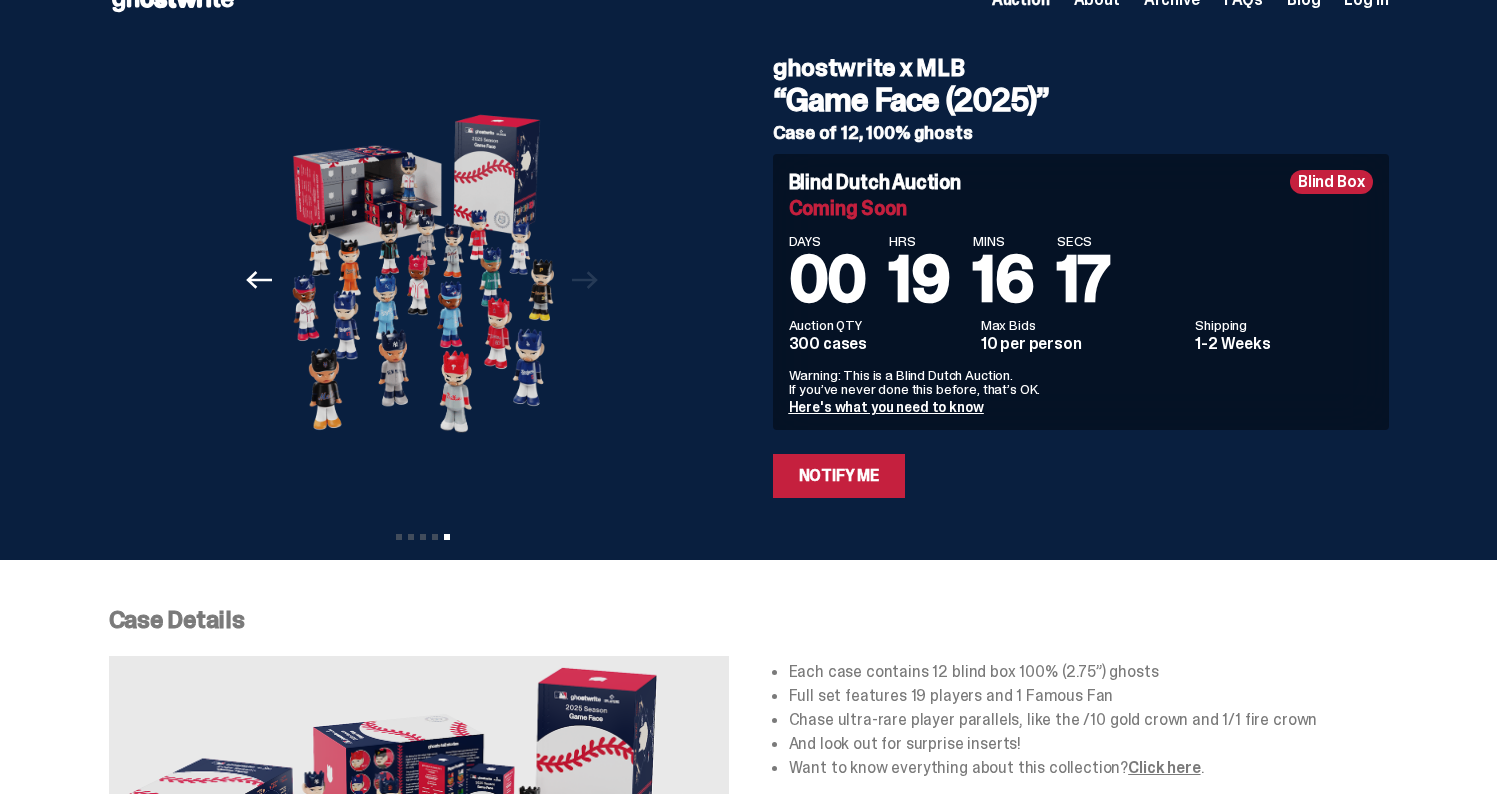 click on "10 per person" at bounding box center [1082, 344] 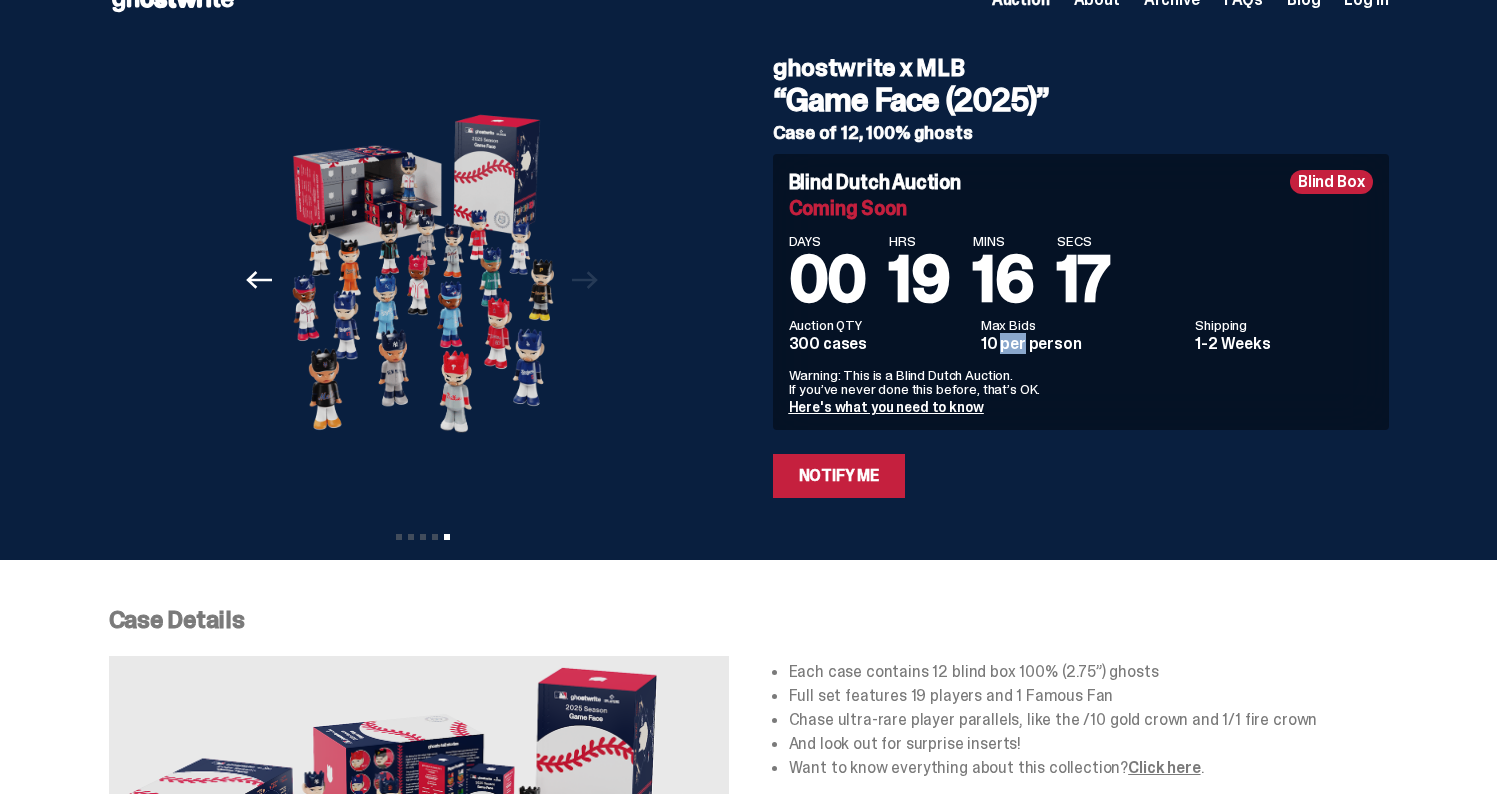 click on "10 per person" at bounding box center (1082, 344) 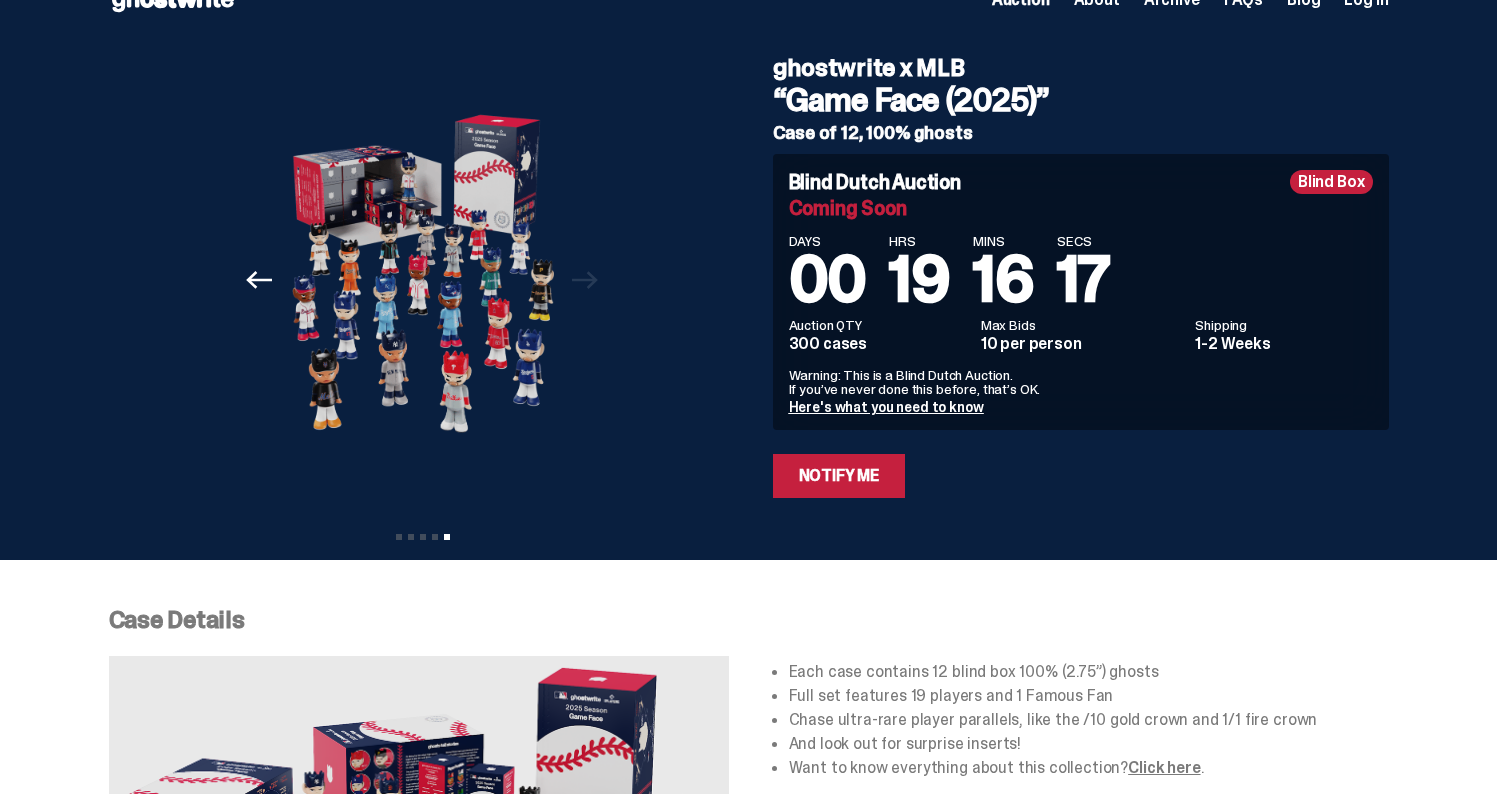 click on "10 per person" at bounding box center [1082, 344] 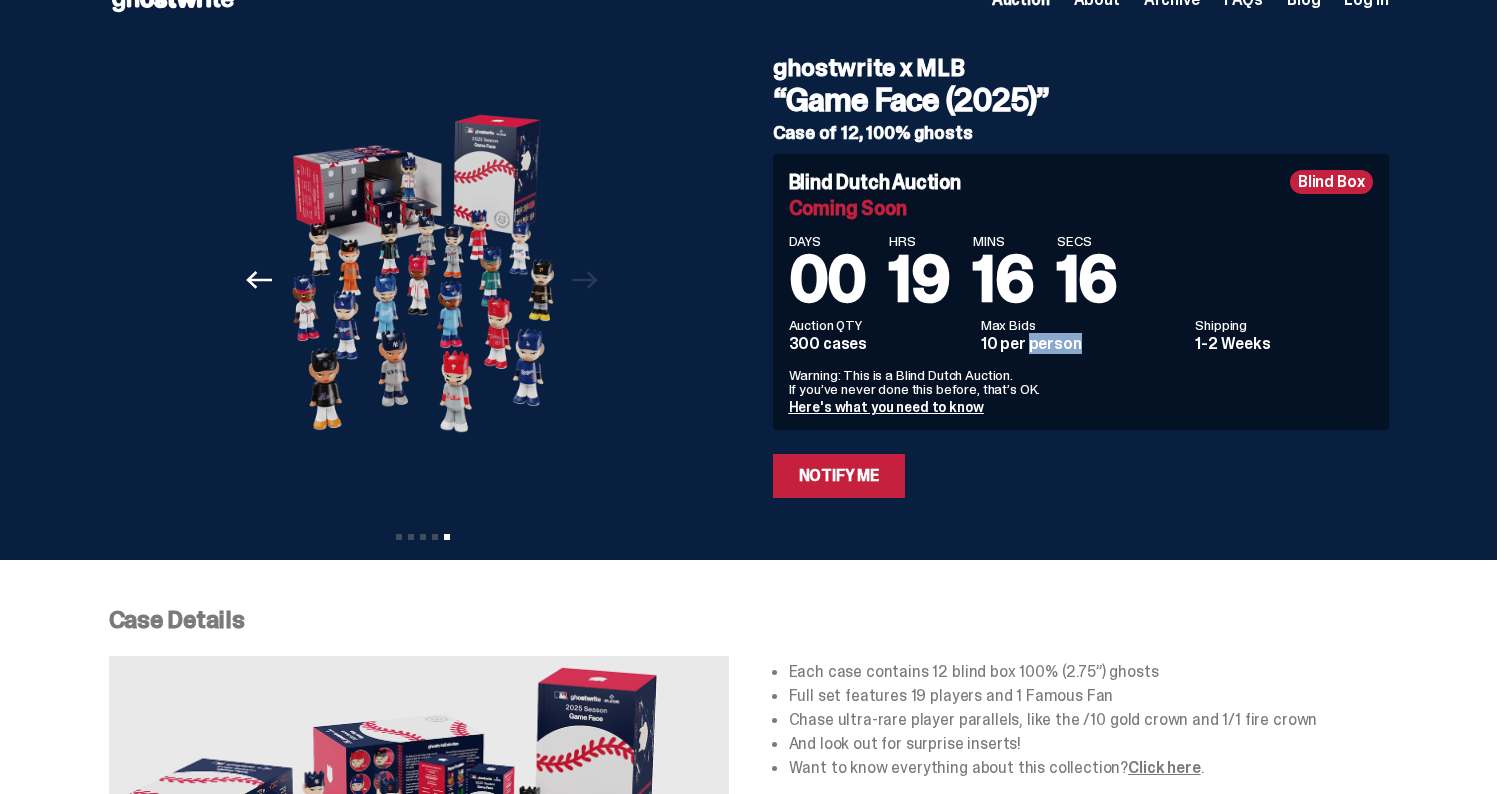 click on "Auction QTY" at bounding box center (879, 325) 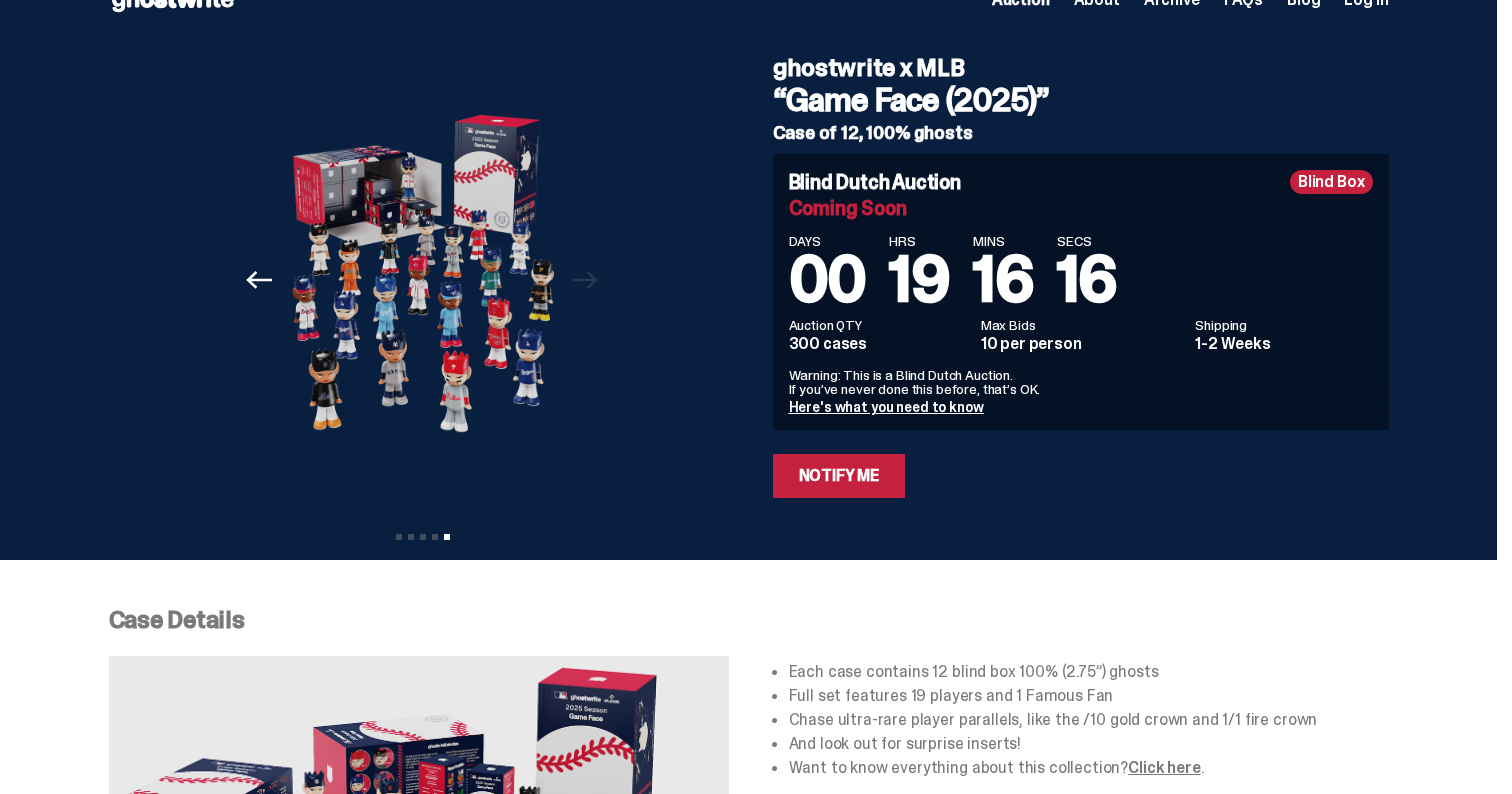 click on "Auction QTY" at bounding box center (879, 325) 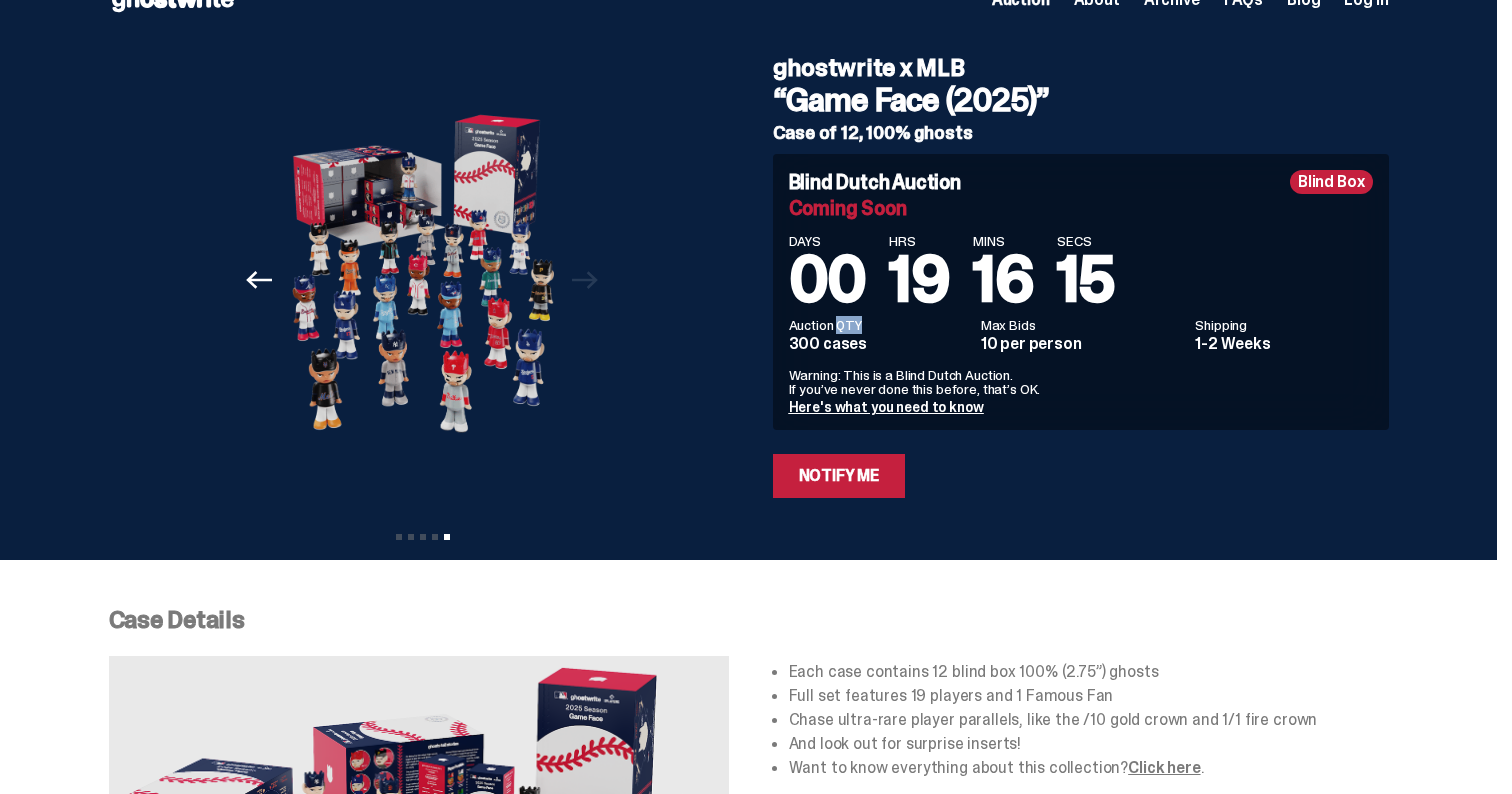 click on "300 cases" at bounding box center (879, 344) 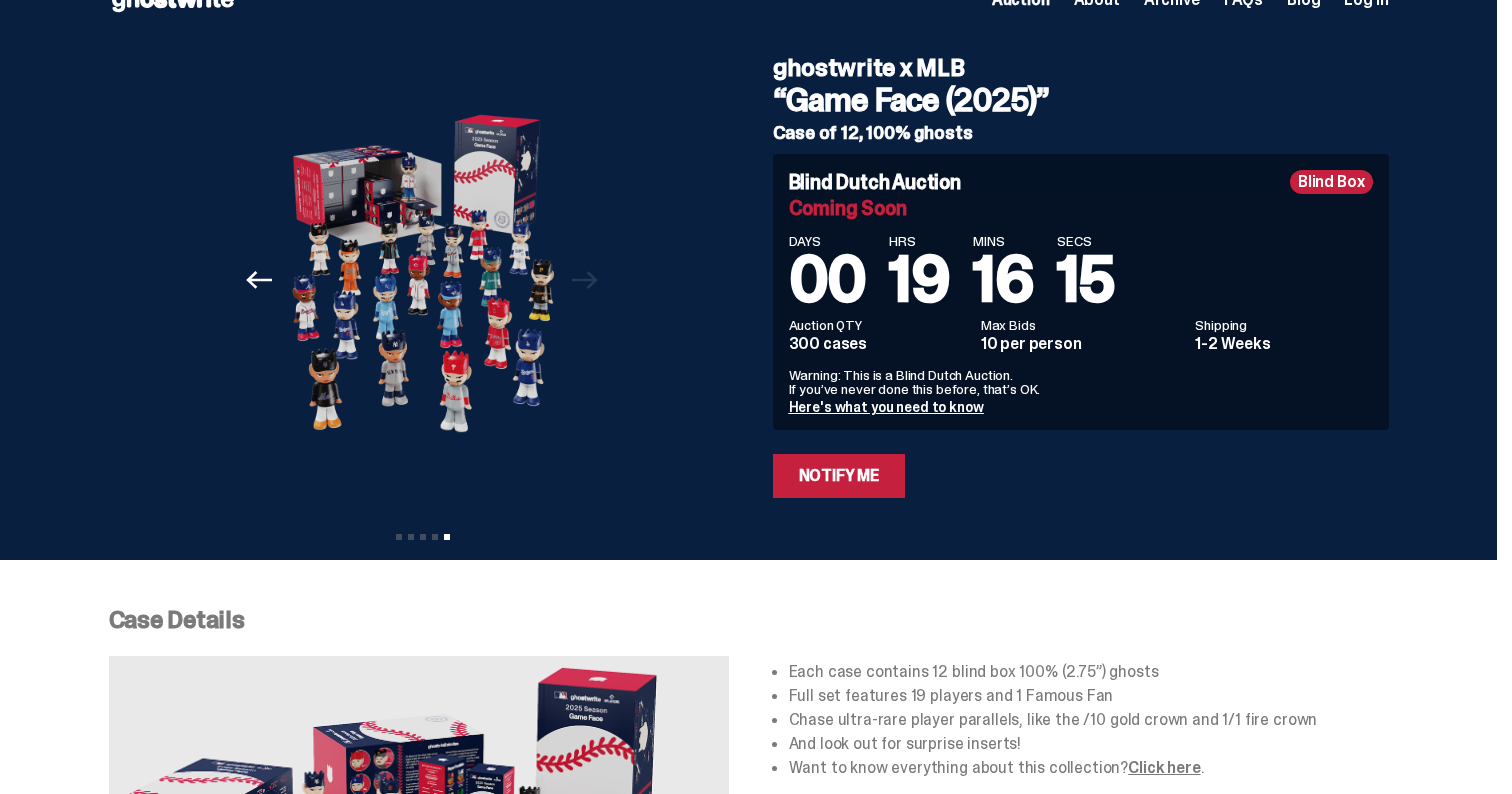 click on "300 cases" at bounding box center [879, 344] 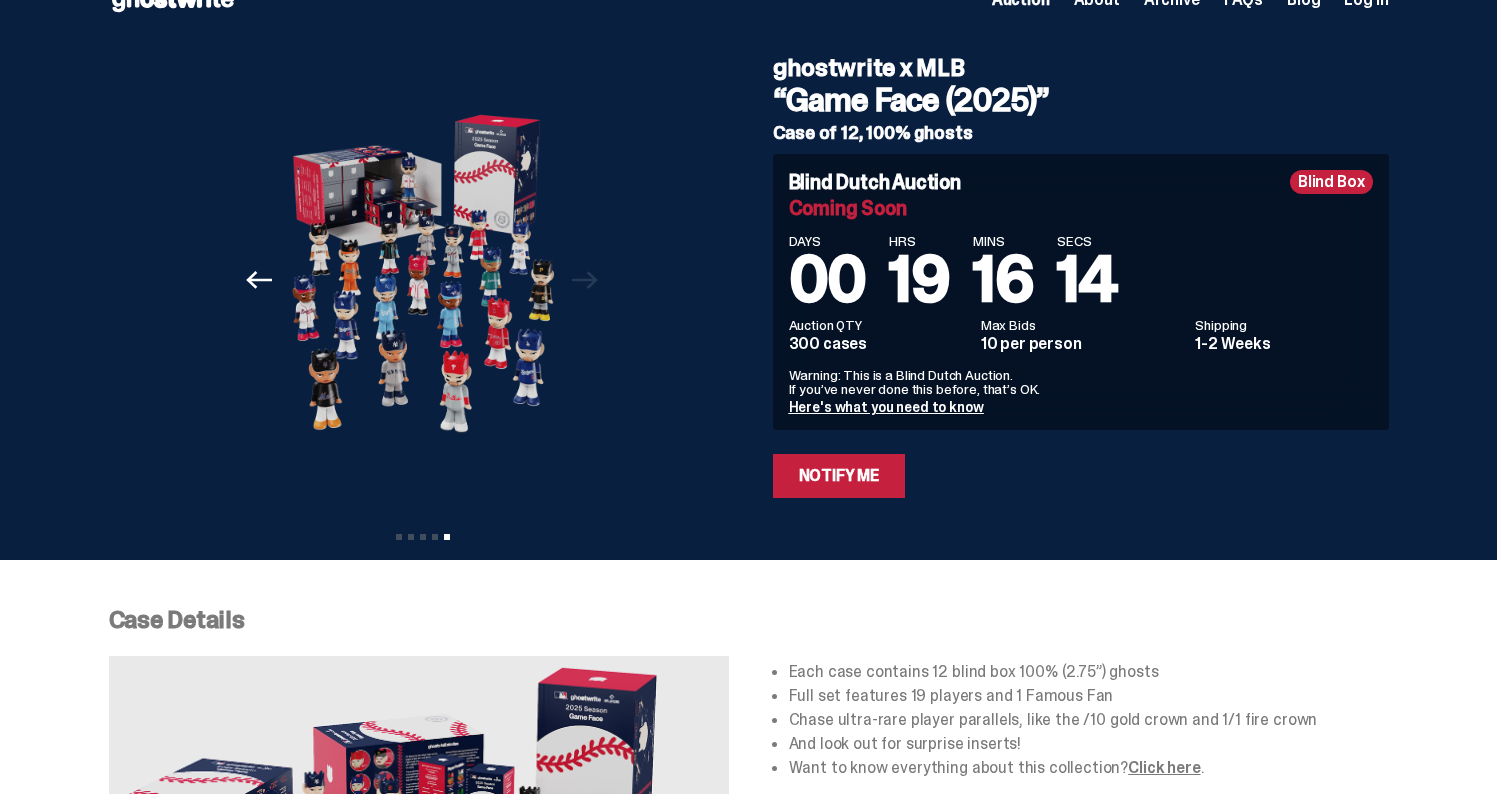 click on "Warning: This is a Blind Dutch Auction.  If you’ve never done this before, that’s OK." at bounding box center (1081, 382) 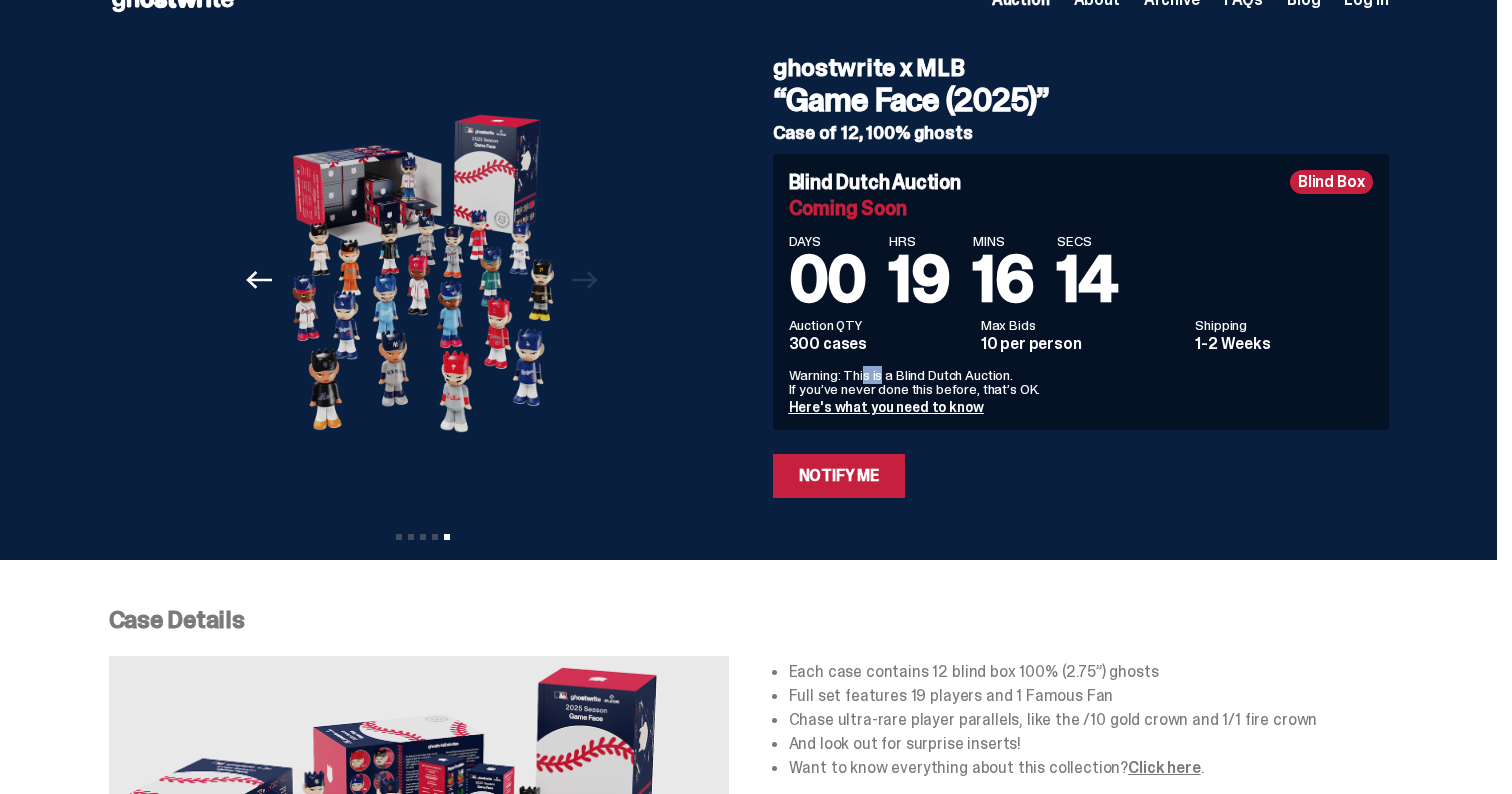 click on "Warning: This is a Blind Dutch Auction.  If you’ve never done this before, that’s OK." at bounding box center (1081, 382) 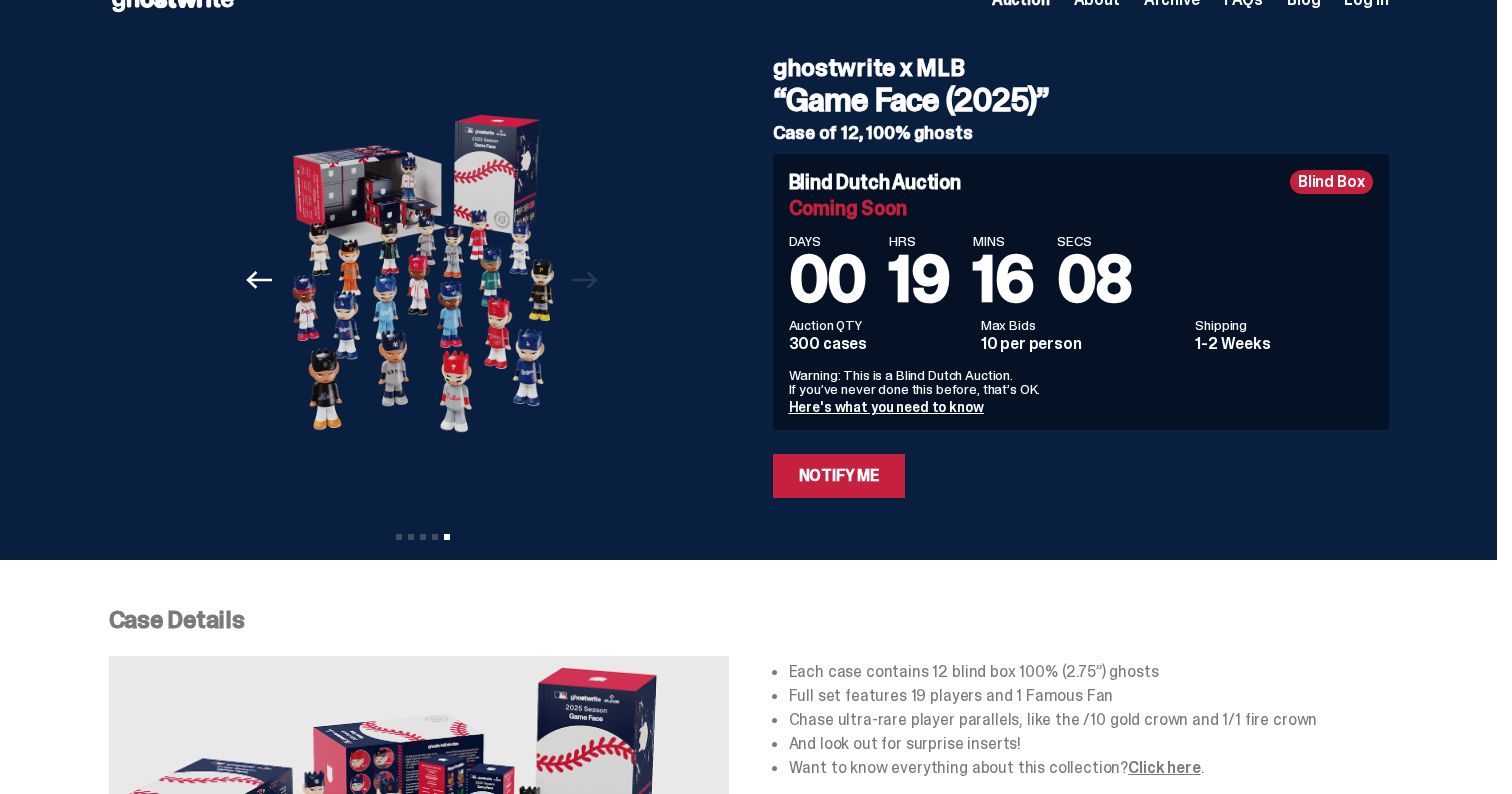 click on "Here's what you need to know" at bounding box center [886, 407] 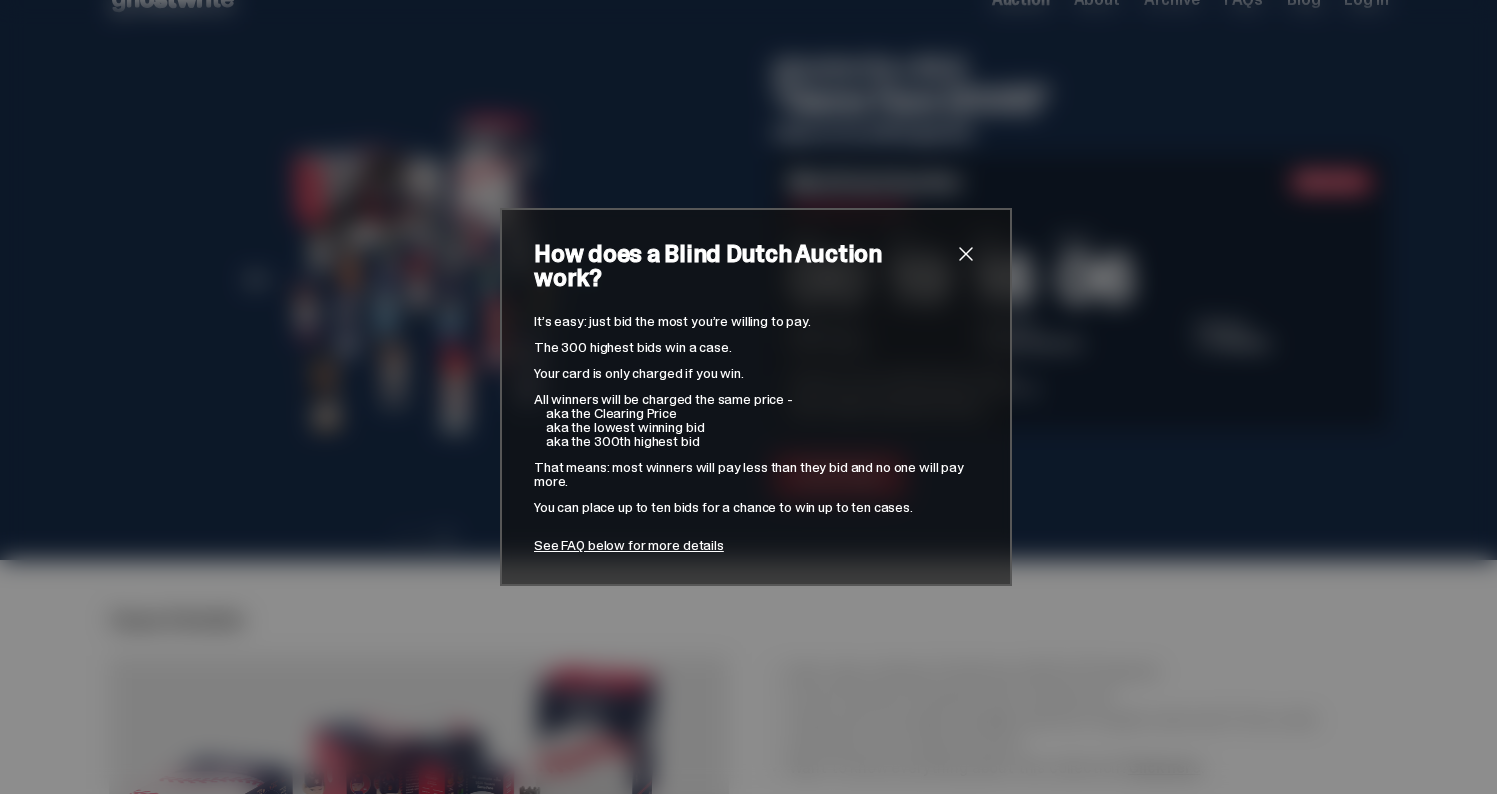 click on "It’s easy: just bid the most you’re willing to pay." at bounding box center [756, 321] 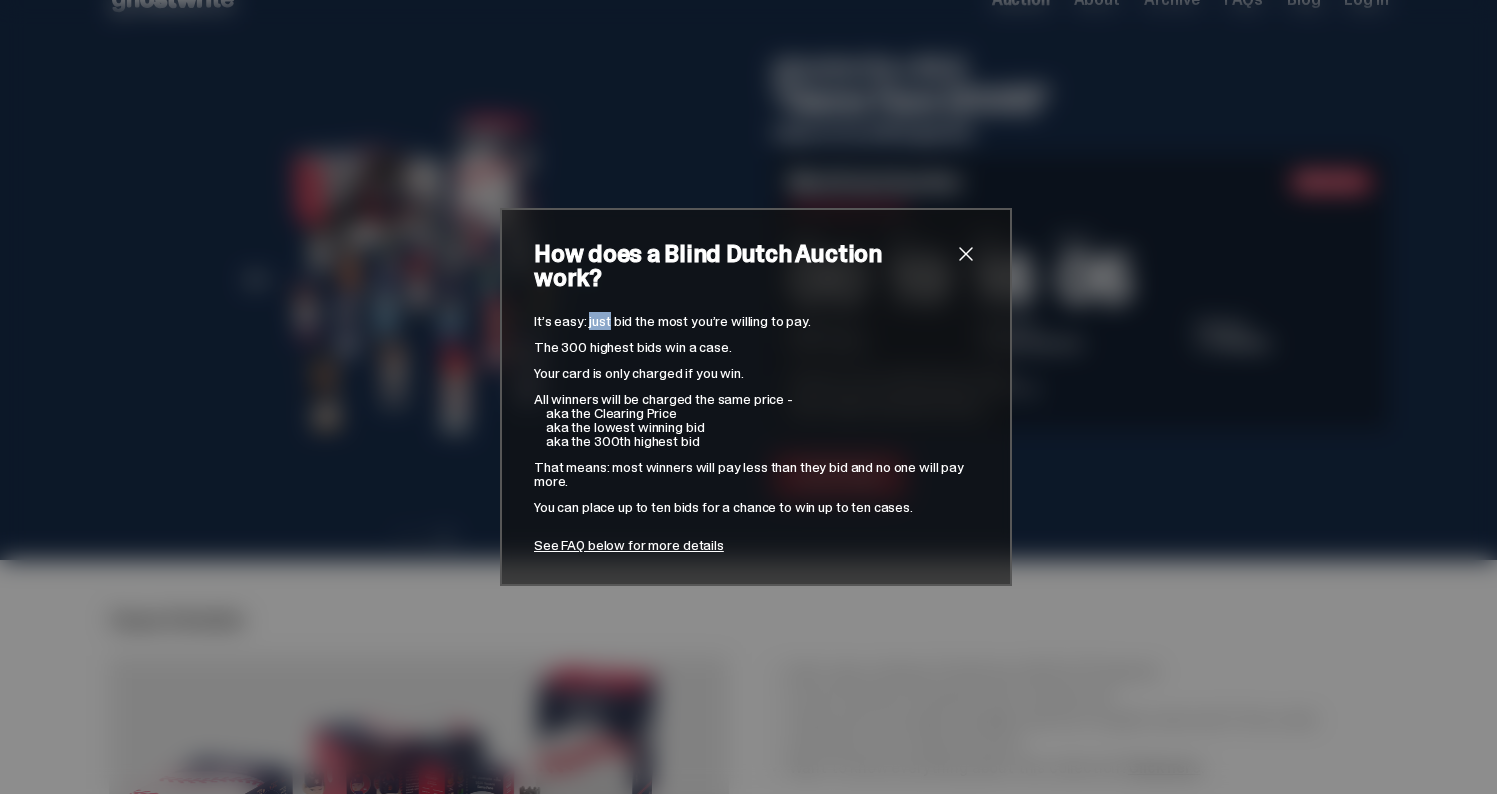 click on "It’s easy: just bid the most you’re willing to pay." at bounding box center [756, 321] 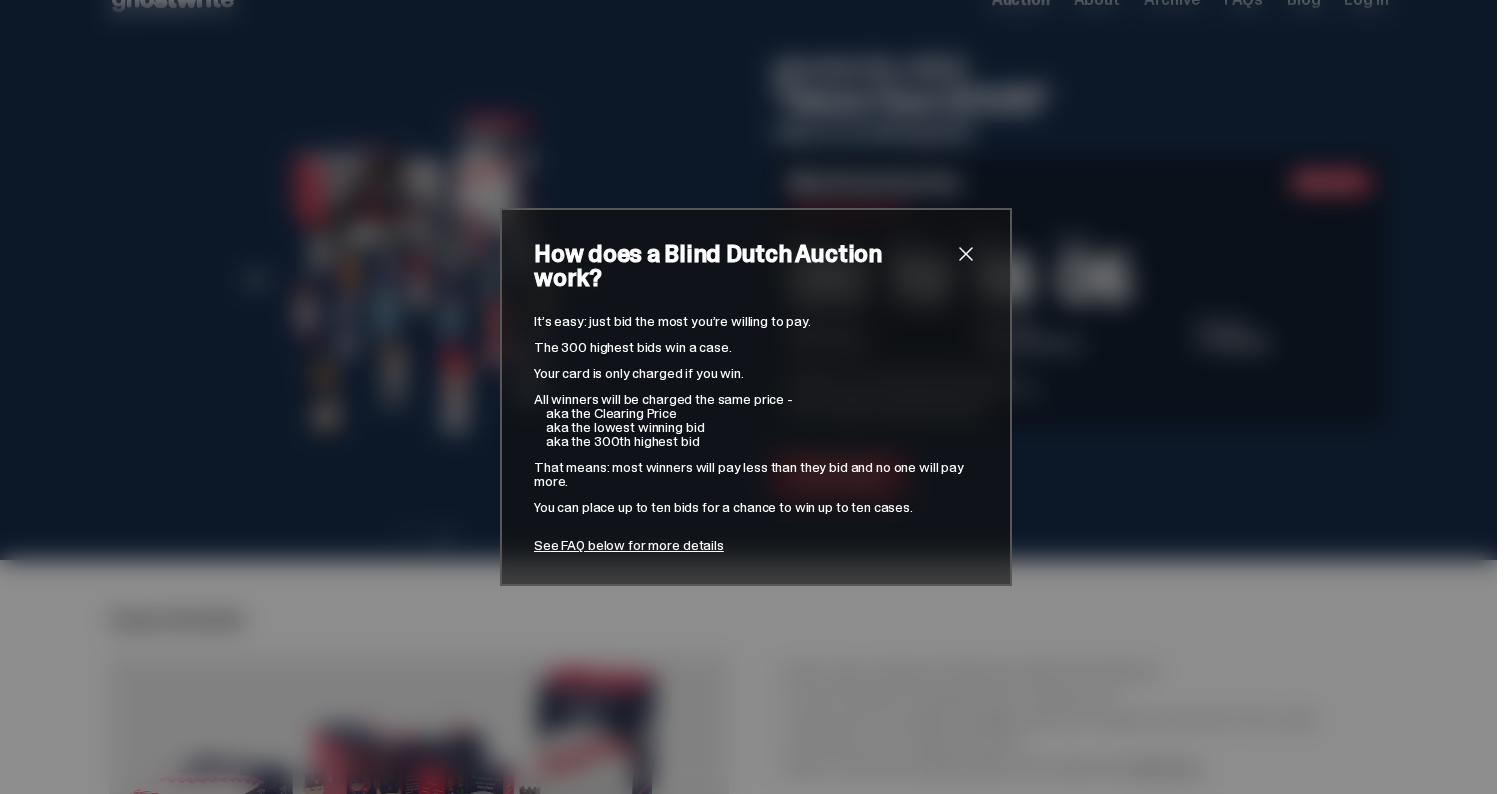 click on "The 300 highest bids win a case." at bounding box center [756, 347] 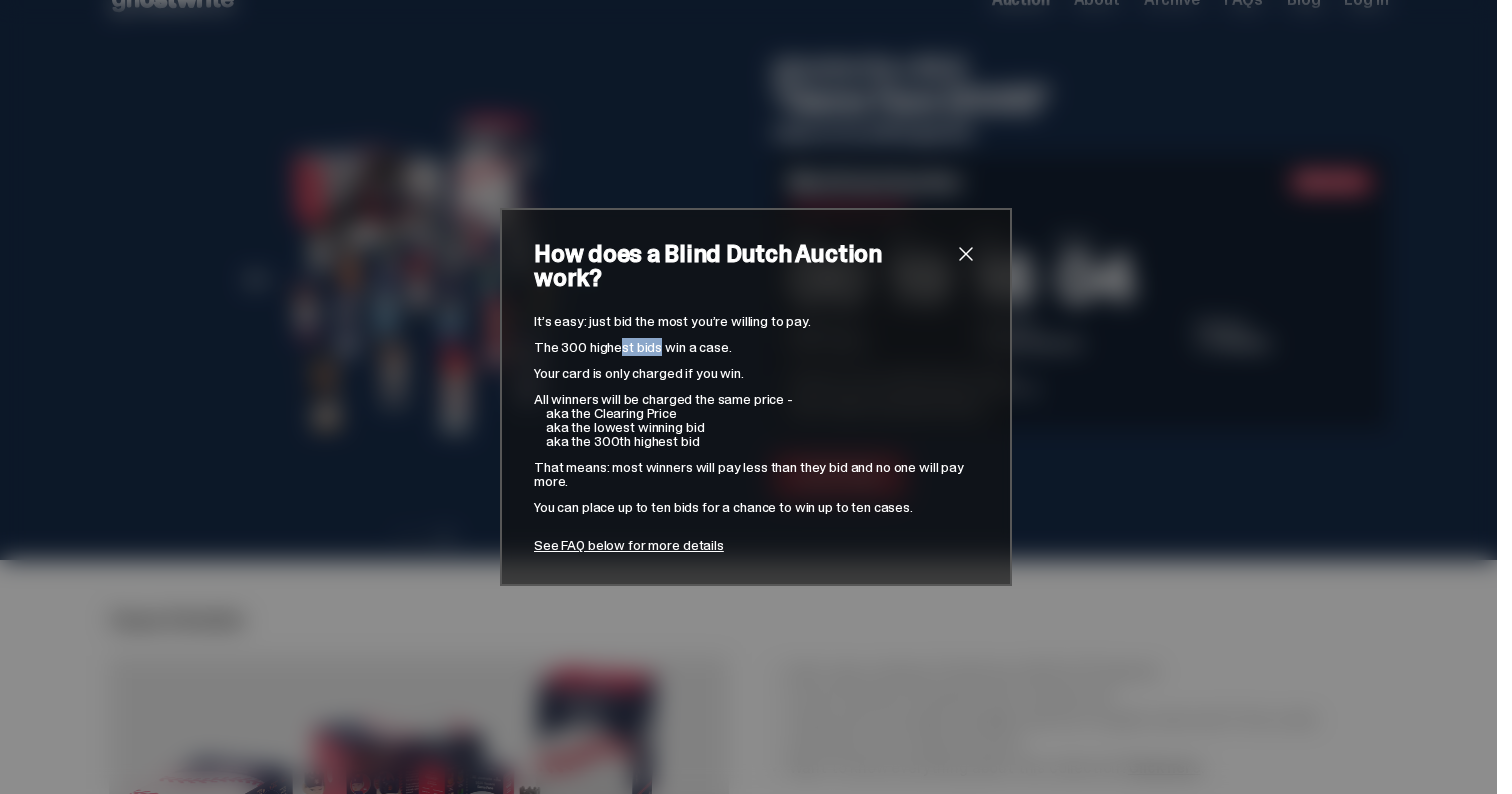click on "The 300 highest bids win a case." at bounding box center [756, 347] 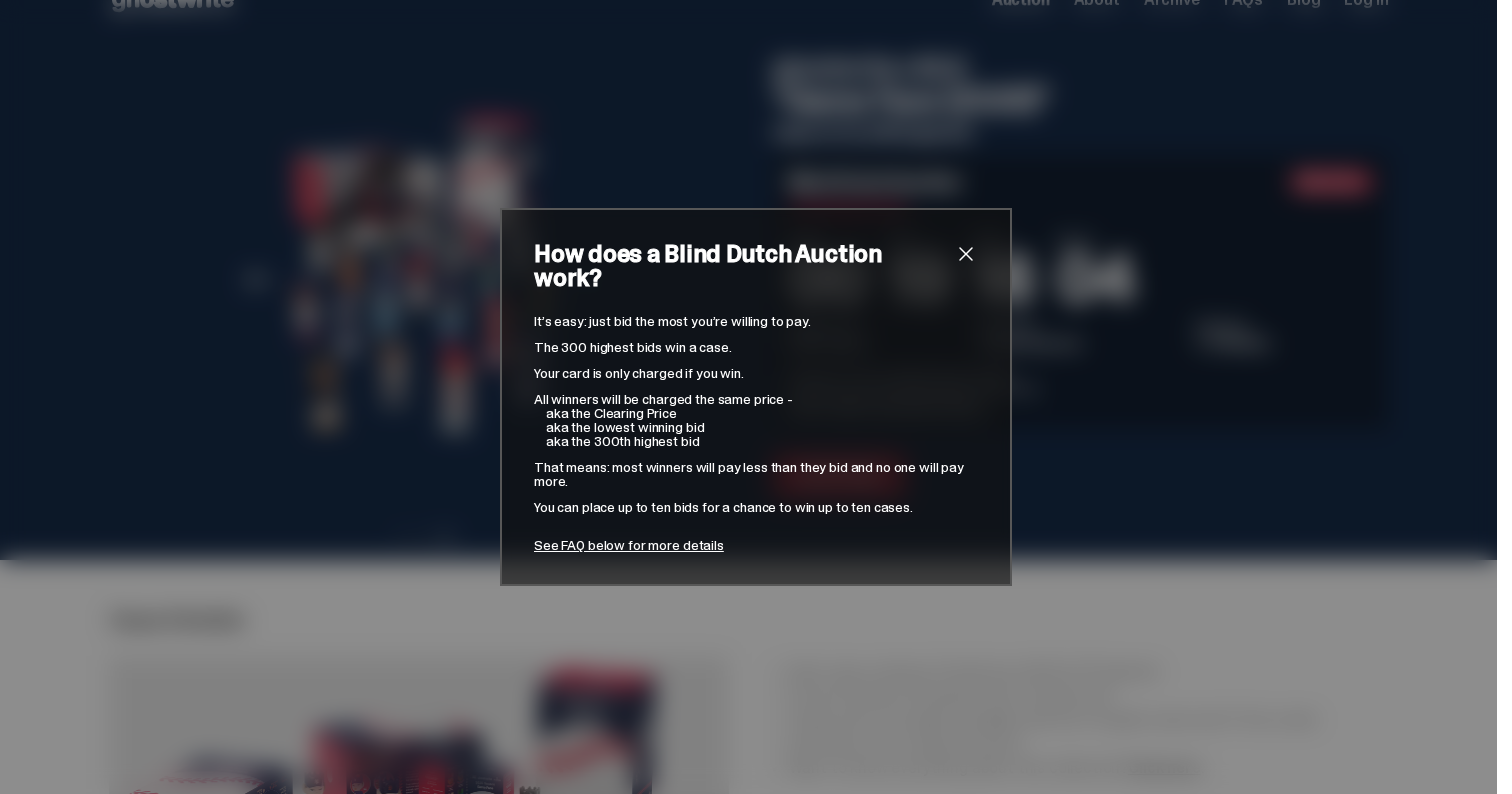 click on "The 300 highest bids win a case." at bounding box center (756, 347) 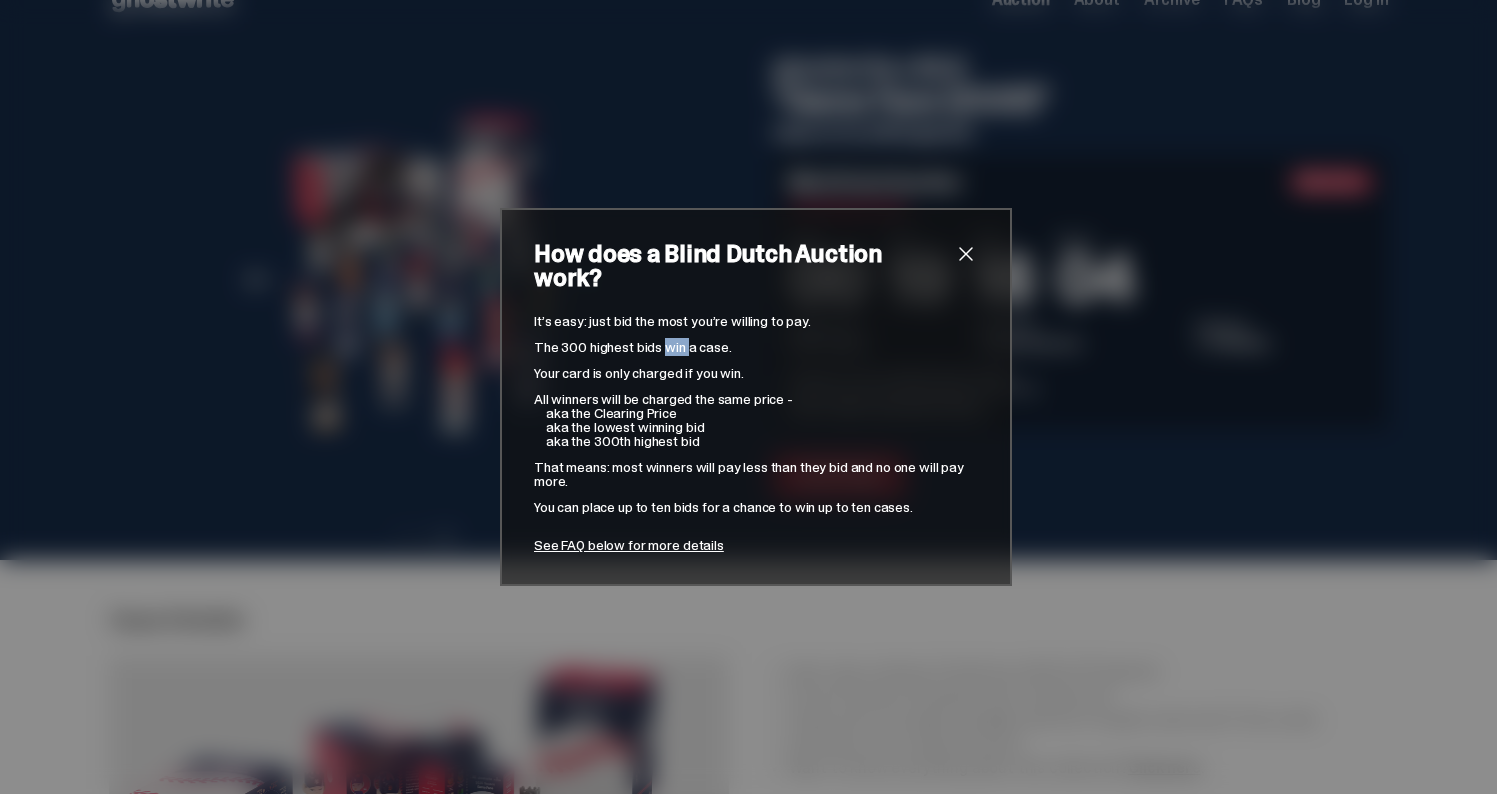 click on "The 300 highest bids win a case." at bounding box center [756, 347] 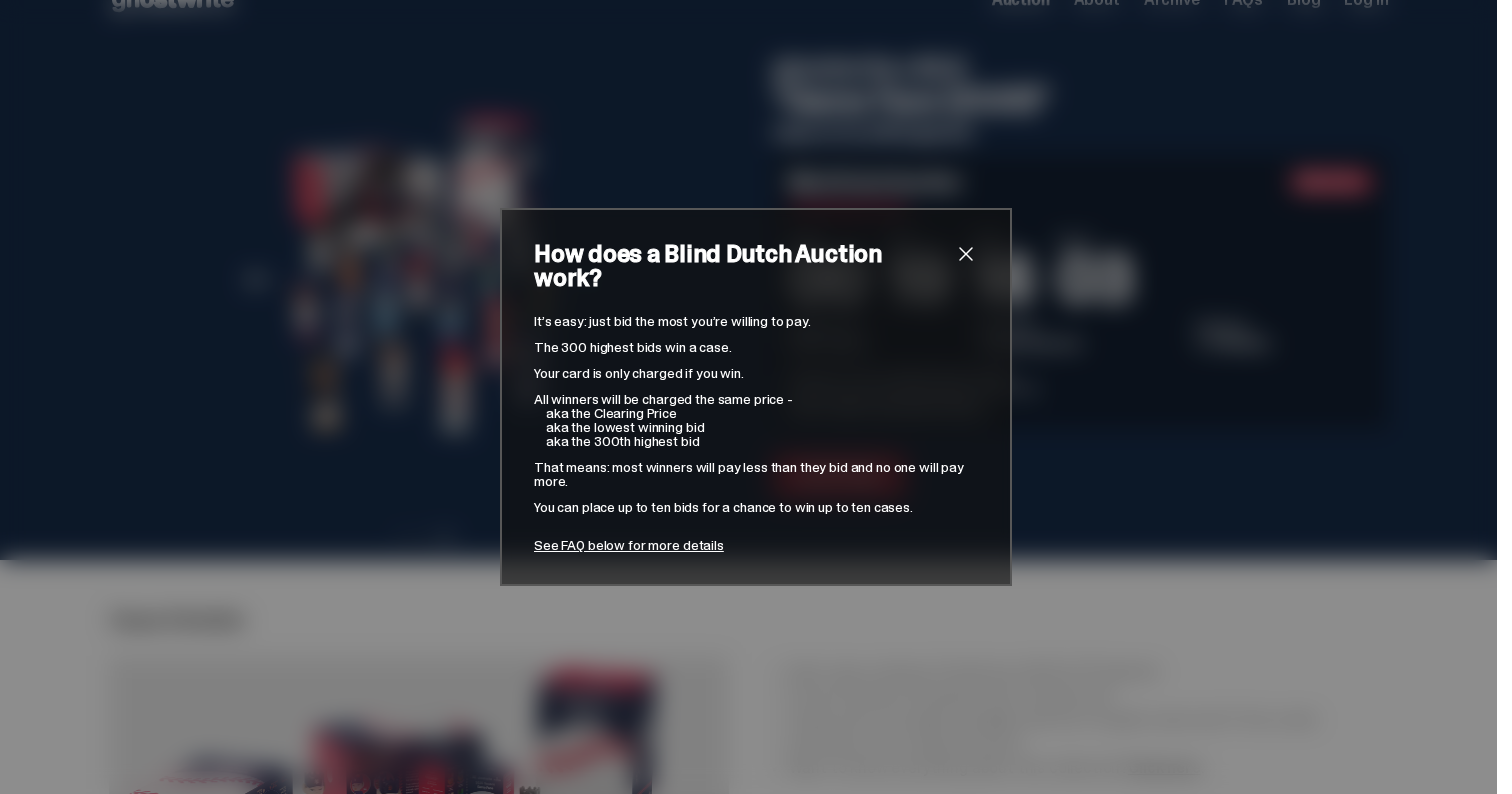 click on "It’s easy: just bid the most you’re willing to pay.
The 300 highest bids win a case.
Your card is only charged if you win.
All winners will be charged the same price -
aka the Clearing Price
aka the lowest winning bid
aka the 300th highest bid
That means: most winners will pay less than they bid and no one will pay more.
You can place up to ten bids for a chance to win up to ten cases.
See FAQ below for more details" at bounding box center (756, 433) 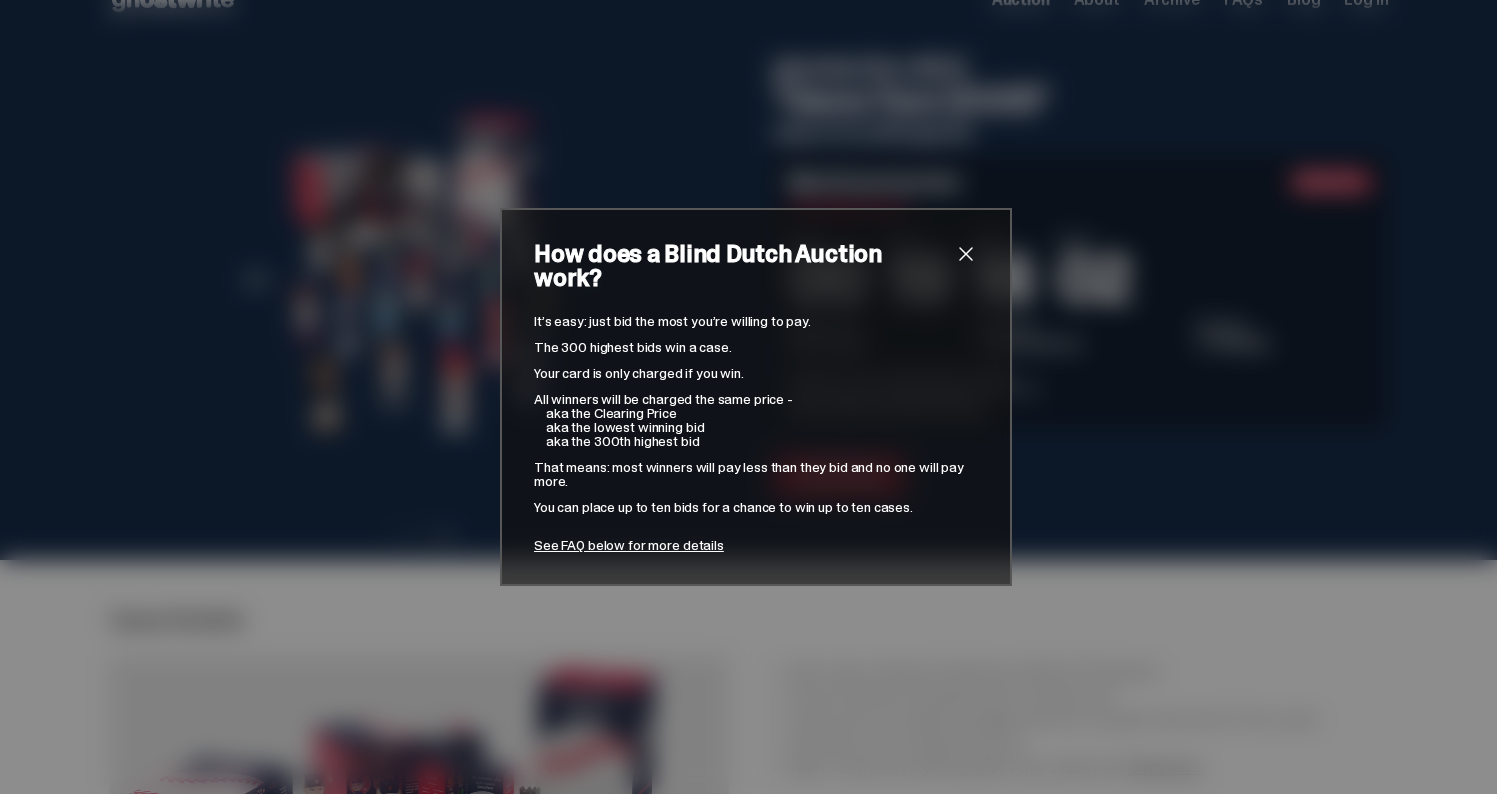 click on "It’s easy: just bid the most you’re willing to pay.
The 300 highest bids win a case.
Your card is only charged if you win.
All winners will be charged the same price -
aka the Clearing Price
aka the lowest winning bid
aka the 300th highest bid
That means: most winners will pay less than they bid and no one will pay more.
You can place up to ten bids for a chance to win up to ten cases.
See FAQ below for more details" at bounding box center [756, 433] 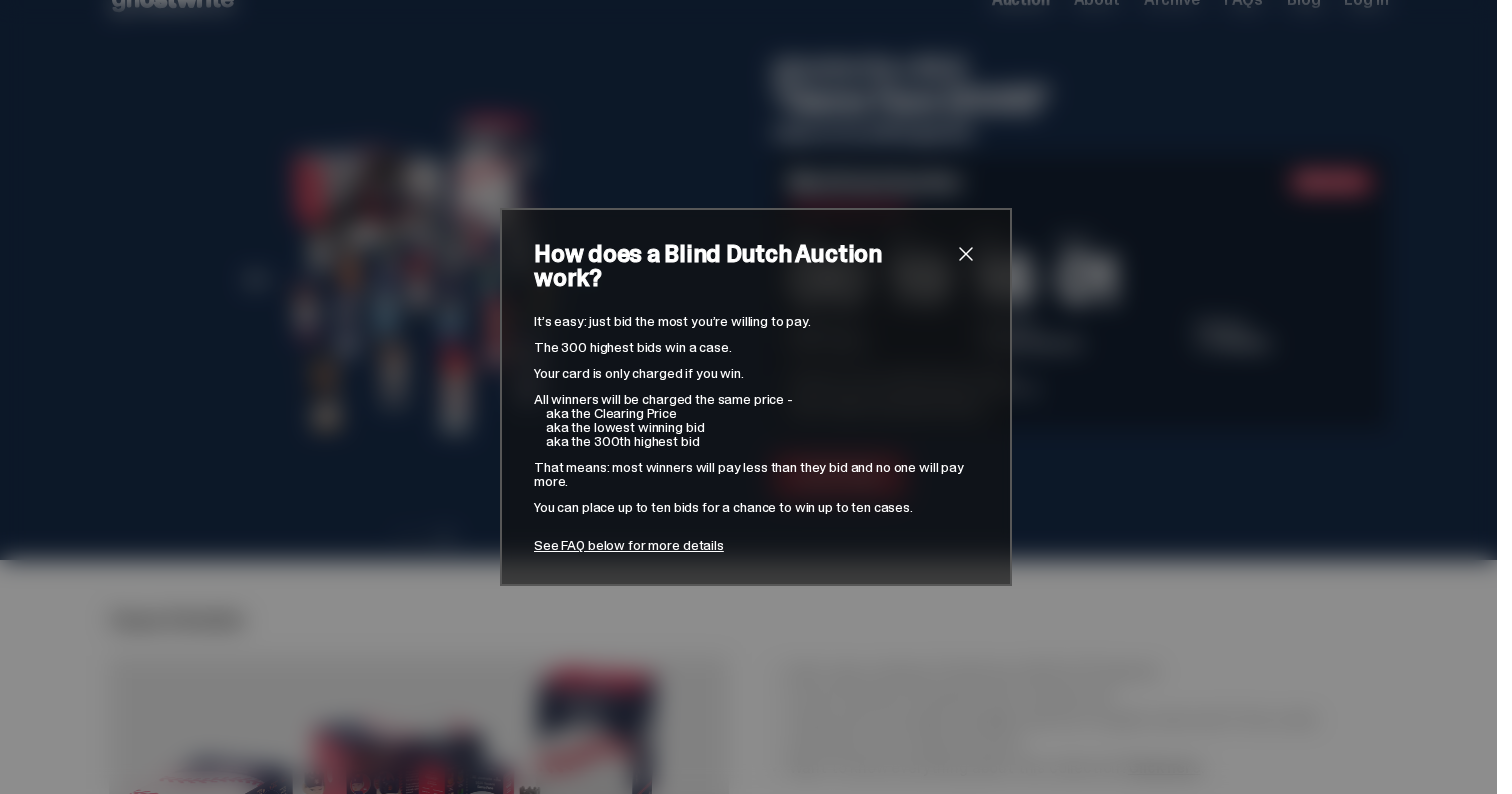 click on "It’s easy: just bid the most you’re willing to pay.
The 300 highest bids win a case.
Your card is only charged if you win.
All winners will be charged the same price -
aka the Clearing Price
aka the lowest winning bid
aka the 300th highest bid
That means: most winners will pay less than they bid and no one will pay more.
You can place up to ten bids for a chance to win up to ten cases.
See FAQ below for more details" at bounding box center (756, 433) 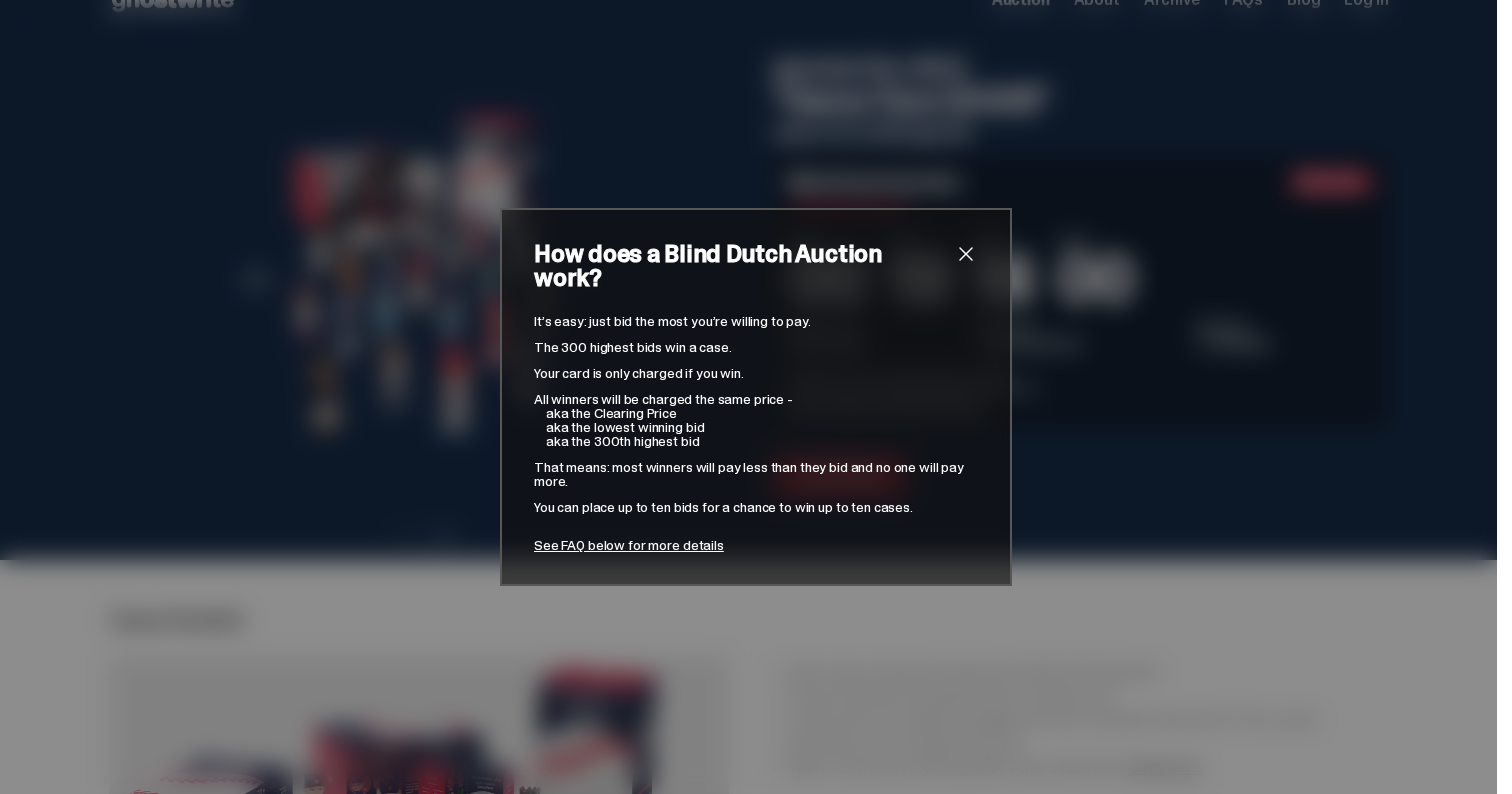 click on "Your card is only charged if you win." at bounding box center (756, 373) 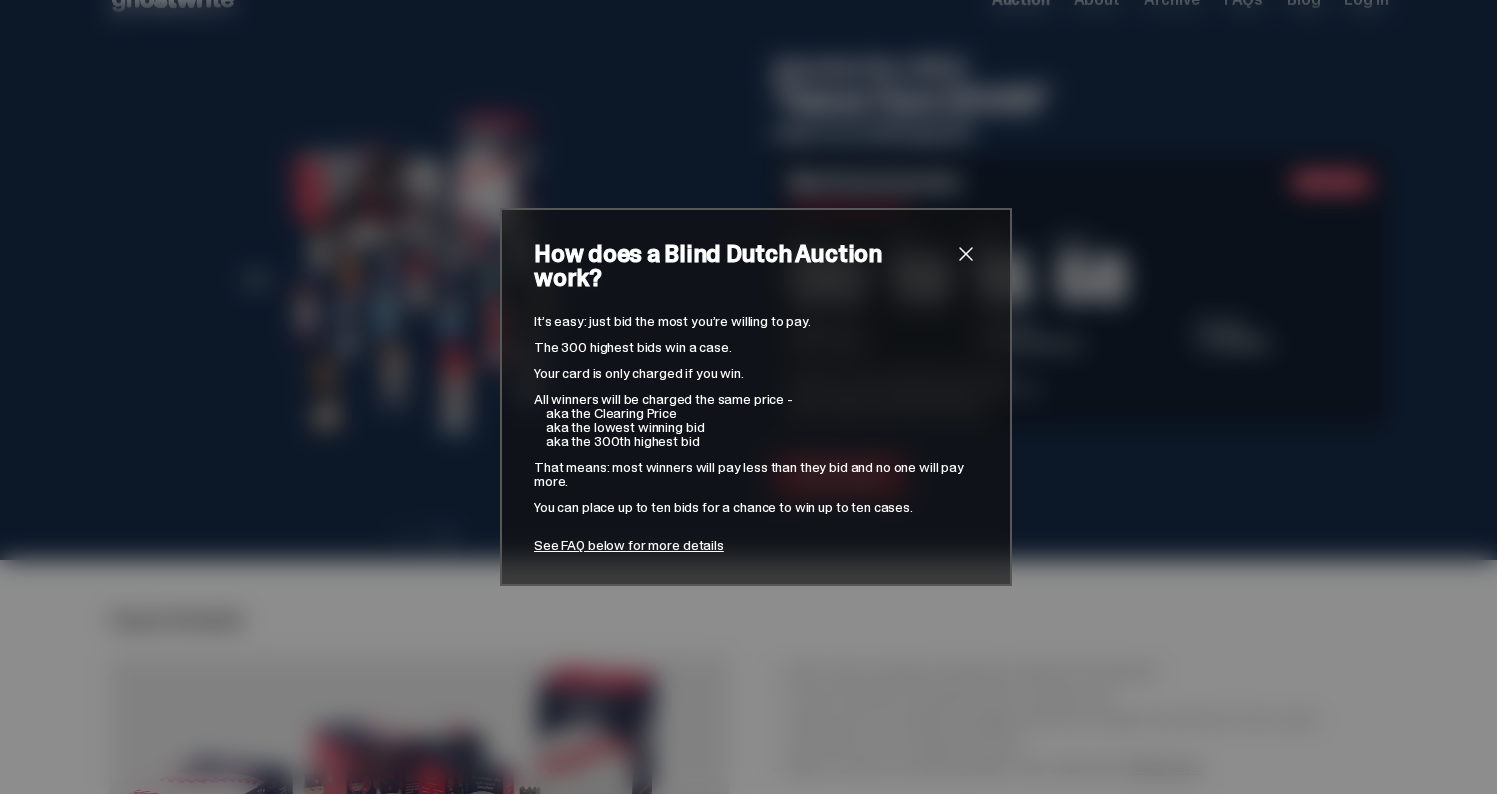 click on "It’s easy: just bid the most you’re willing to pay.
The 300 highest bids win a case.
Your card is only charged if you win.
All winners will be charged the same price -
aka the Clearing Price
aka the lowest winning bid
aka the 300th highest bid
That means: most winners will pay less than they bid and no one will pay more.
You can place up to ten bids for a chance to win up to ten cases.
See FAQ below for more details" at bounding box center (756, 433) 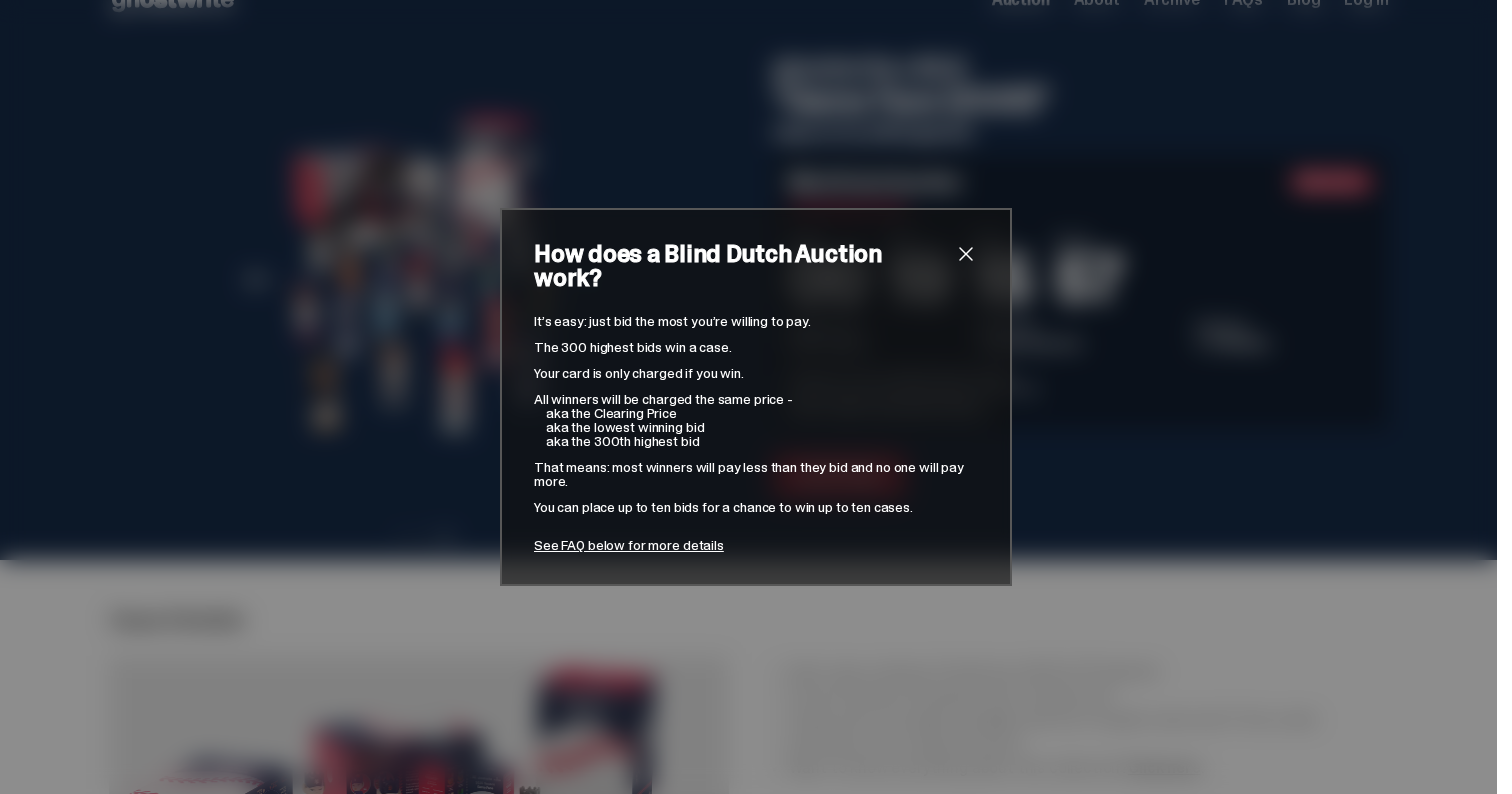 click on "aka the Clearing Price" at bounding box center [611, 413] 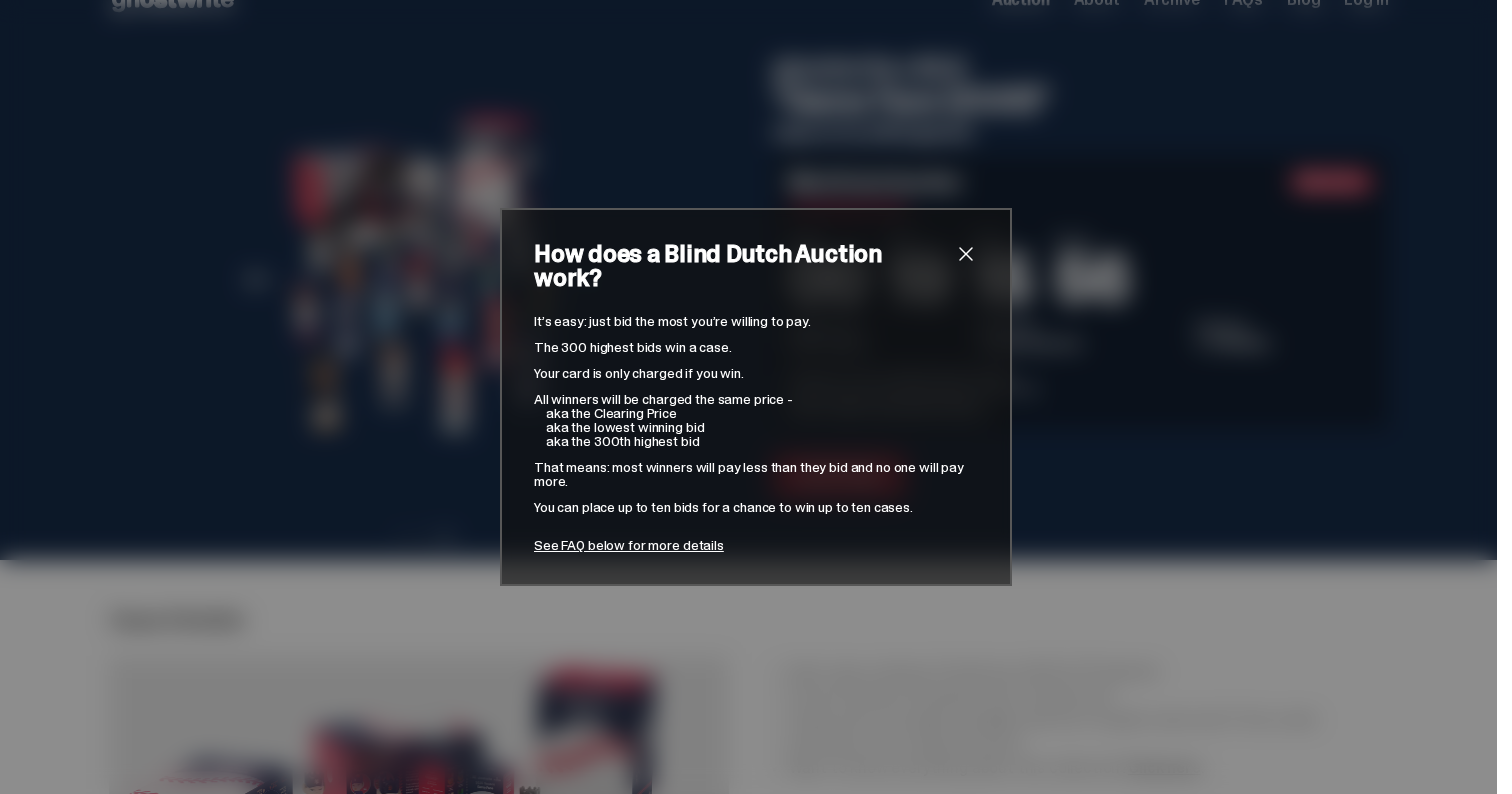 click on "aka the 300th highest bid" at bounding box center (623, 441) 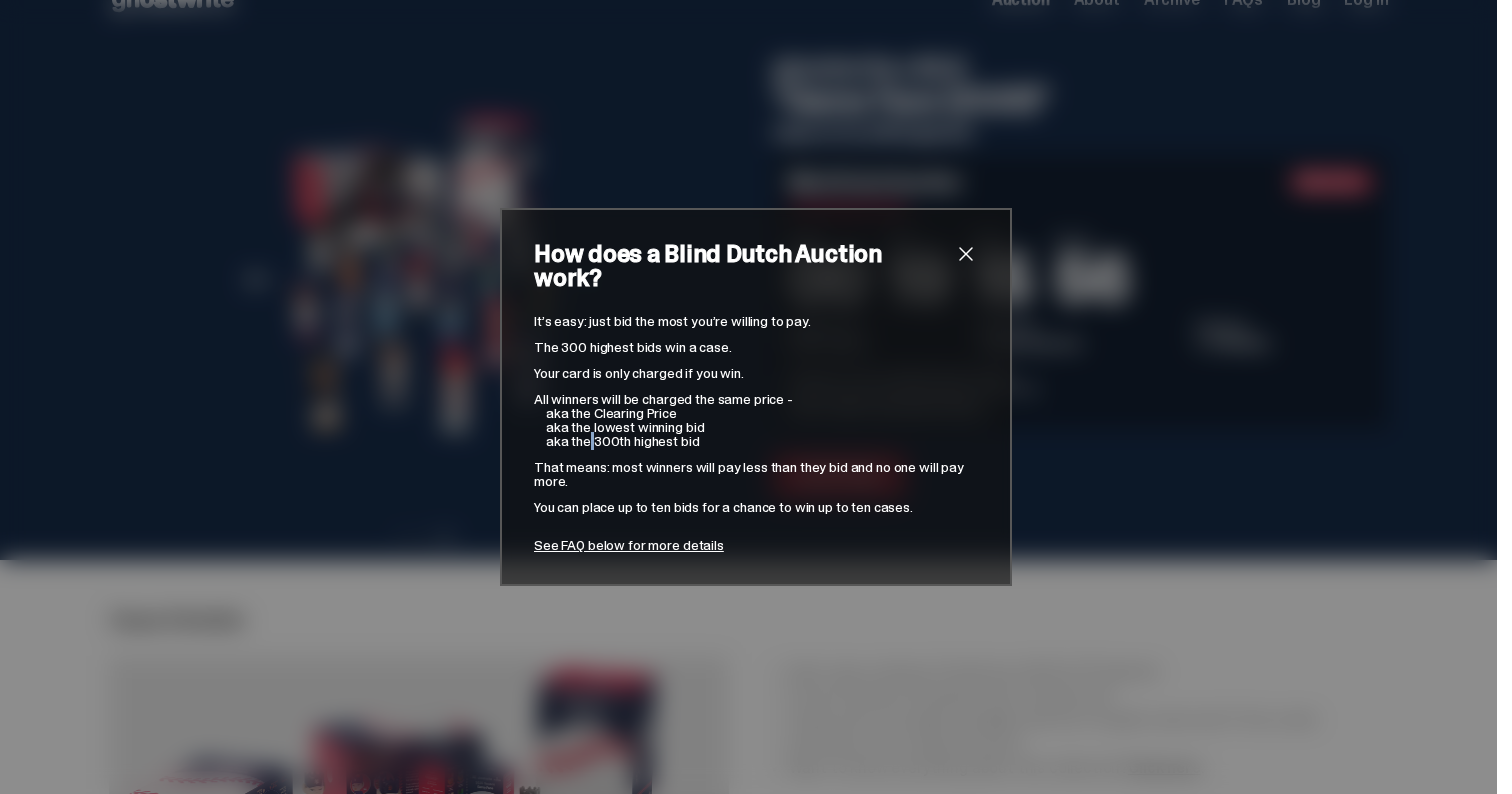 click on "aka the lowest winning bid" at bounding box center [625, 427] 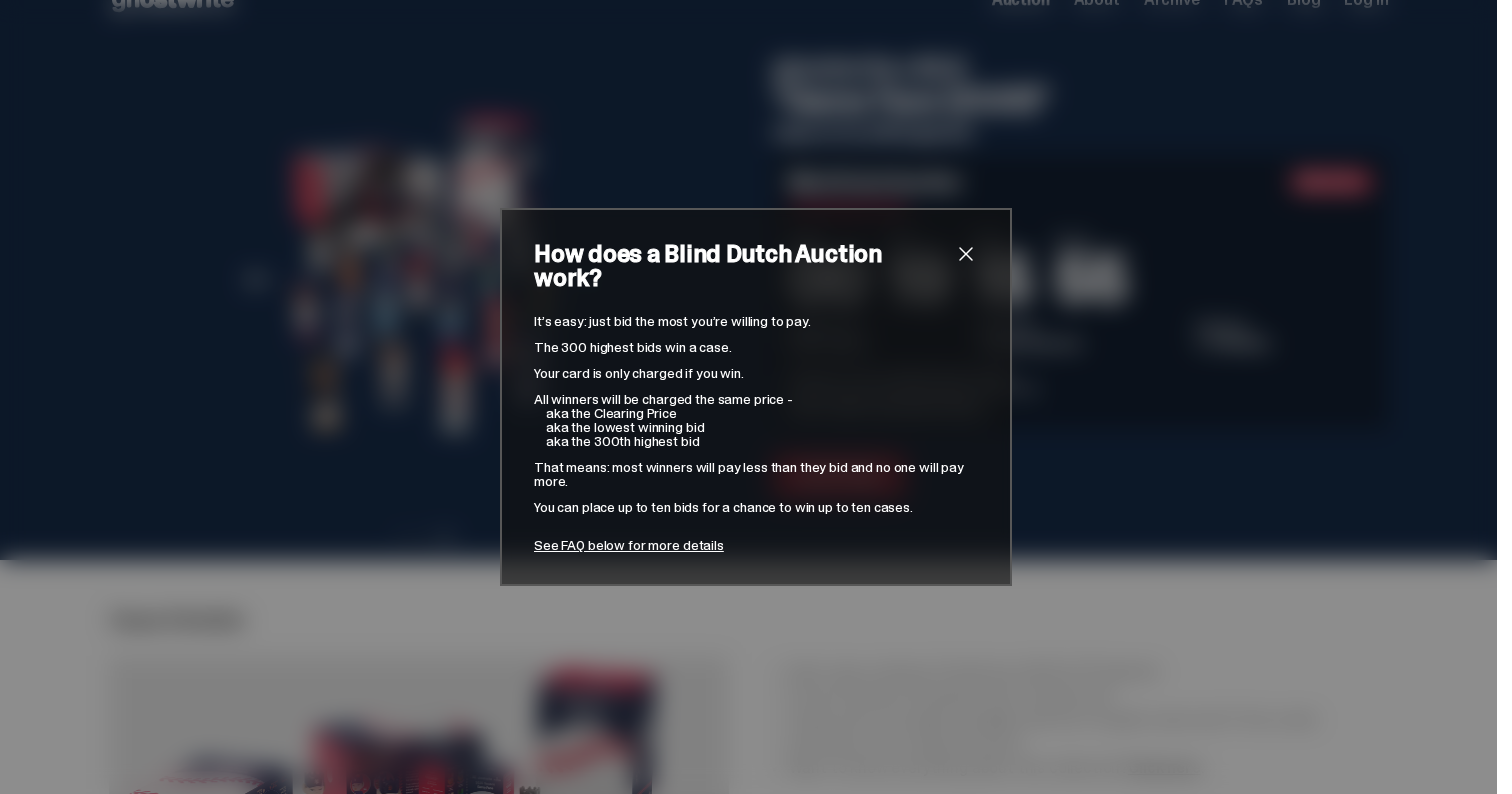 click on "aka the lowest winning bid" at bounding box center (625, 427) 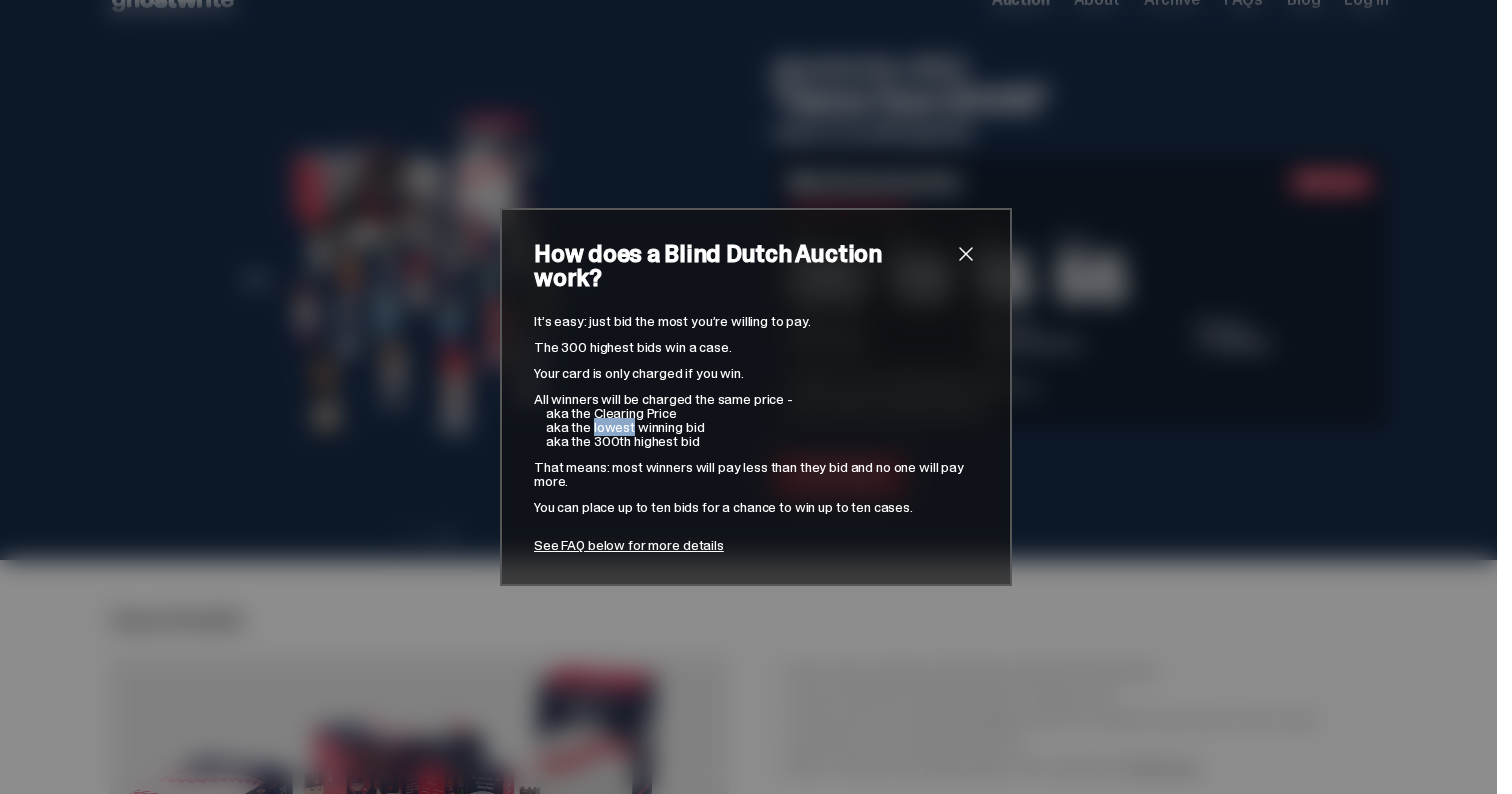 click on "aka the 300th highest bid" at bounding box center [623, 441] 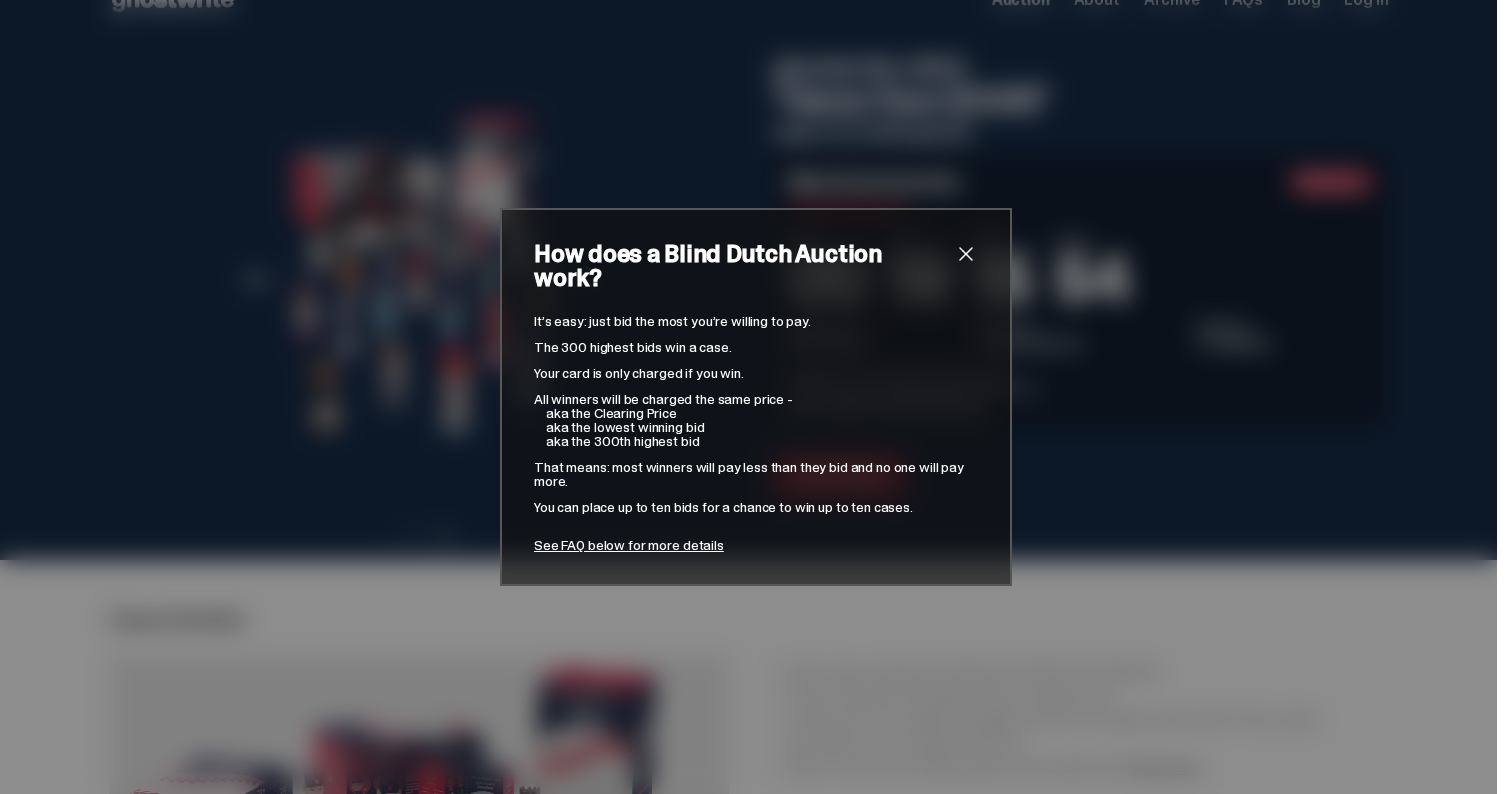 click on "It’s easy: just bid the most you’re willing to pay.
The 300 highest bids win a case.
Your card is only charged if you win.
All winners will be charged the same price -
aka the Clearing Price
aka the lowest winning bid
aka the 300th highest bid
That means: most winners will pay less than they bid and no one will pay more.
You can place up to ten bids for a chance to win up to ten cases.
See FAQ below for more details" at bounding box center [756, 433] 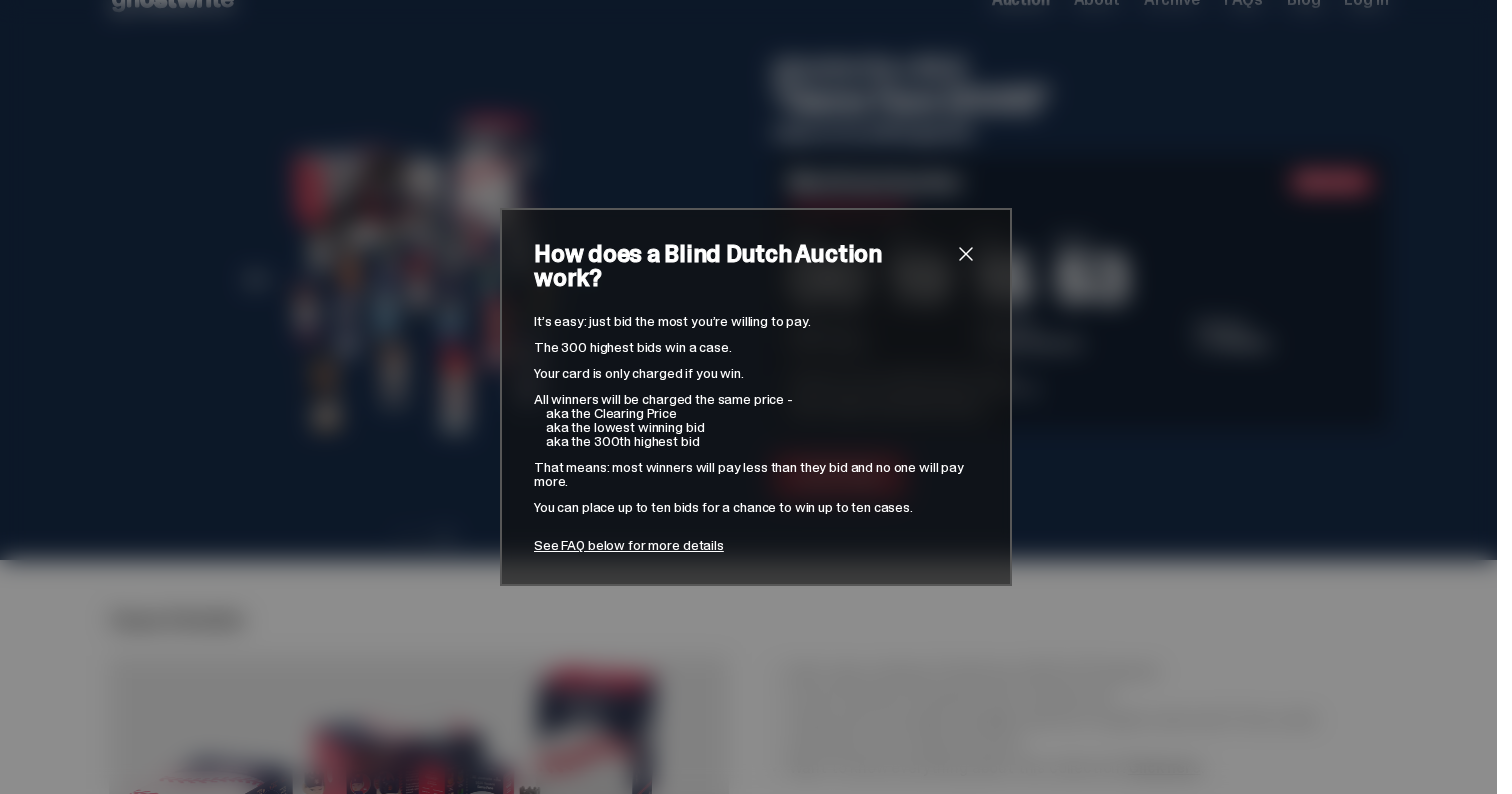 click on "That means: most winners will pay less than they bid and no one will pay more." at bounding box center [756, 474] 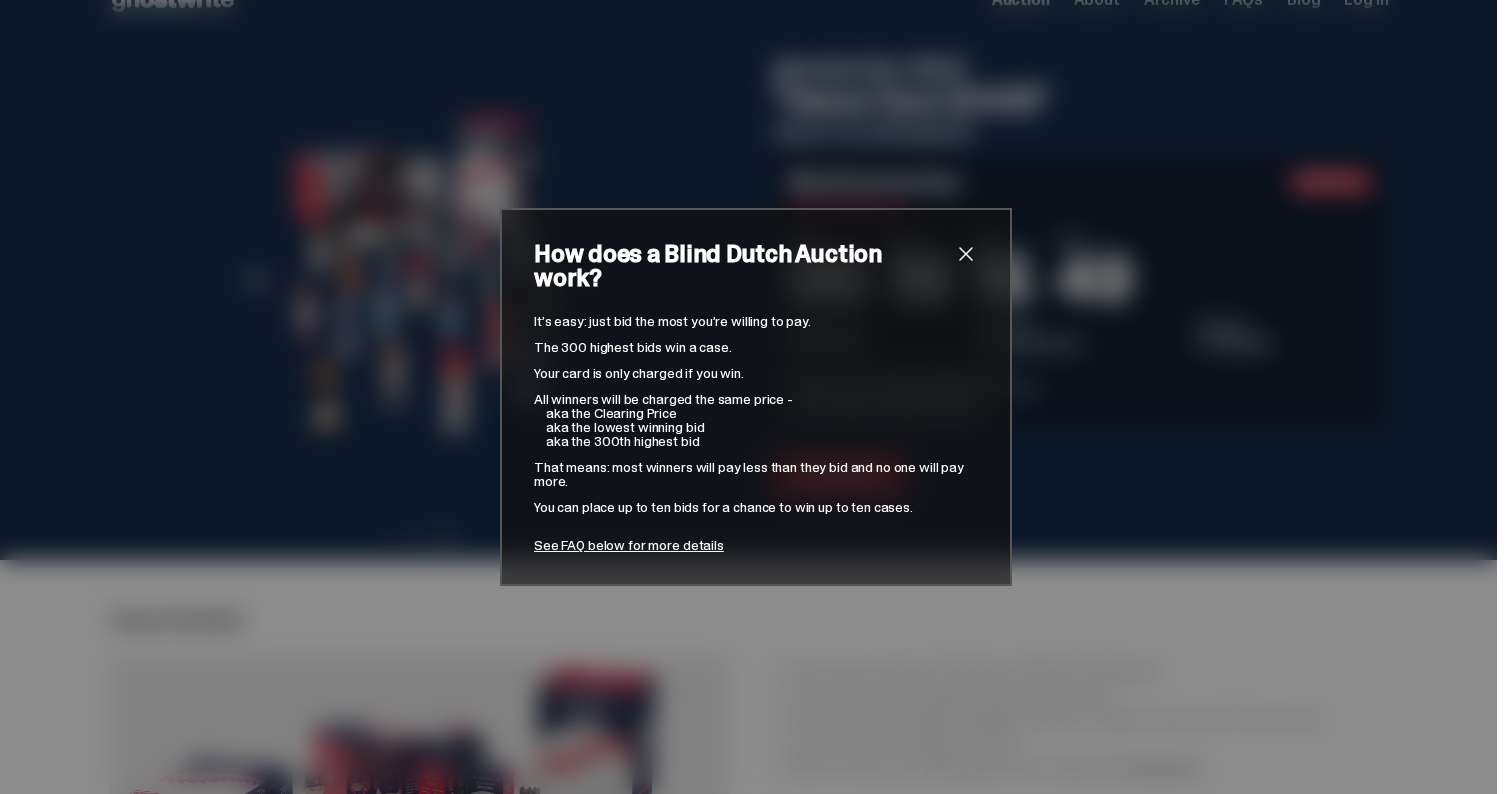 click on "How does a Blind Dutch Auction work?
It’s easy: just bid the most you’re willing to pay.
The 300 highest bids win a case.
Your card is only charged if you win.
All winners will be charged the same price -
aka the Clearing Price
aka the lowest winning bid
aka the 300th highest bid
That means: most winners will pay less than they bid and no one will pay more.
You can place up to ten bids for a chance to win up to ten cases.
See FAQ below for more details" at bounding box center [756, 397] 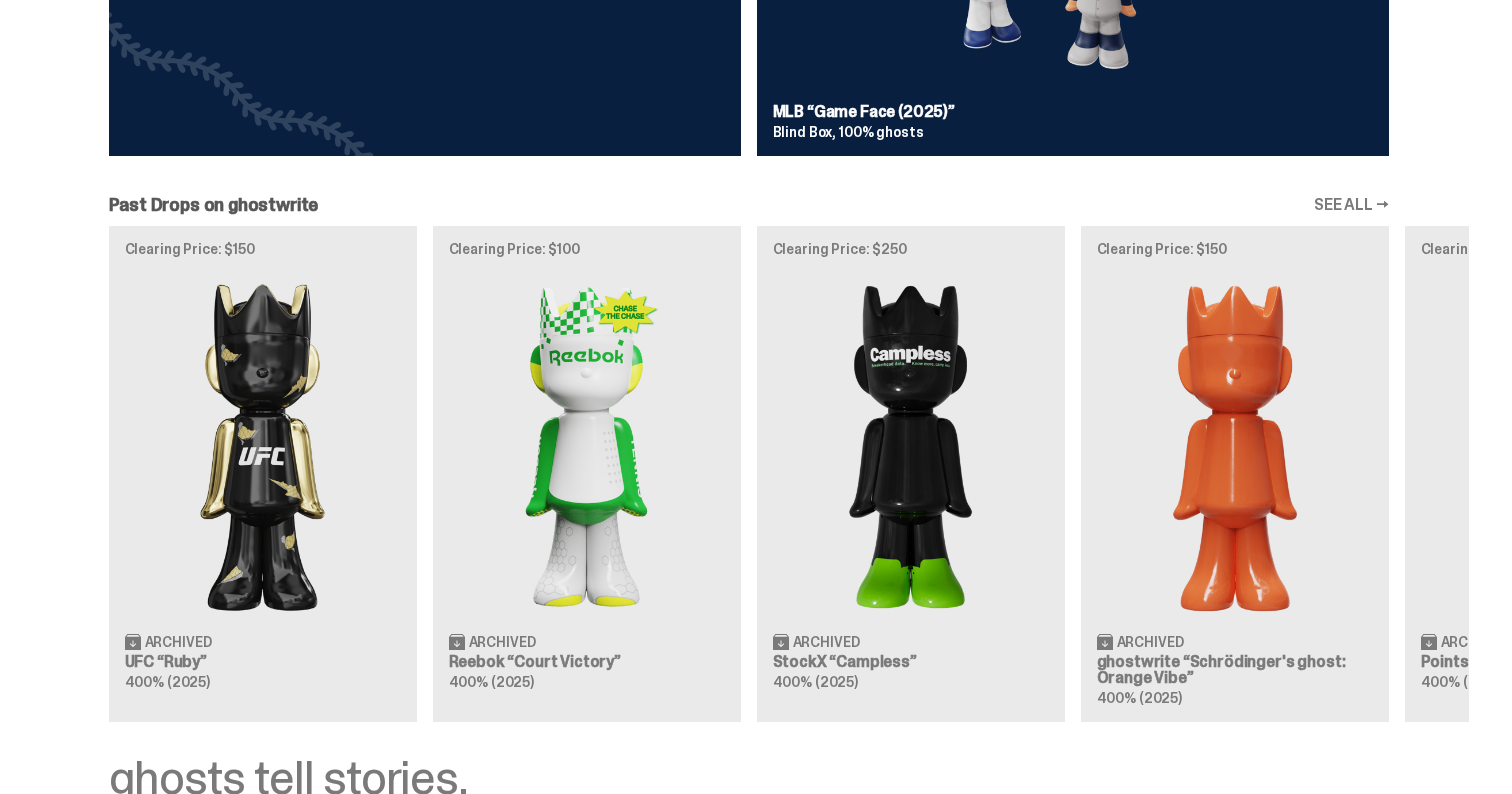 scroll, scrollTop: 1057, scrollLeft: 0, axis: vertical 